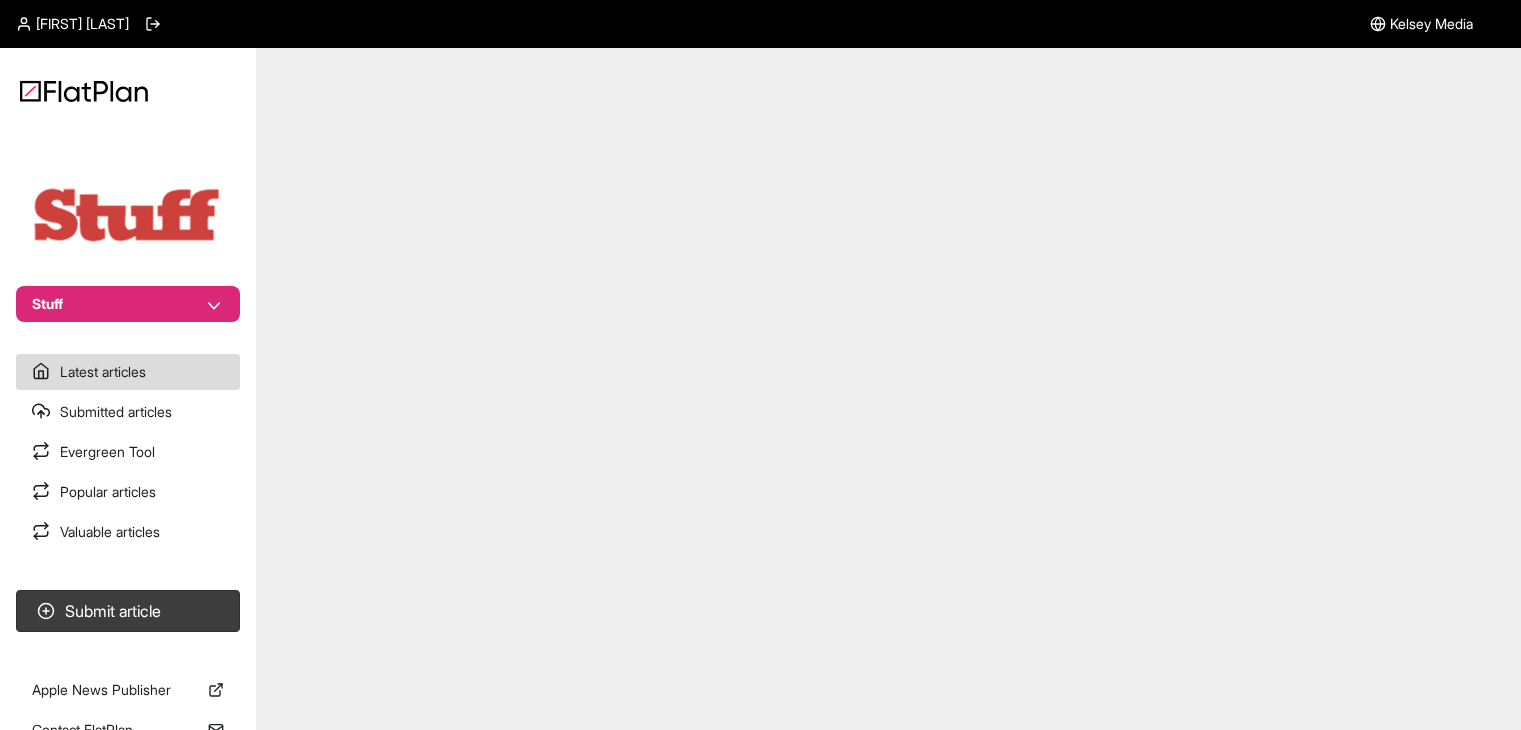 scroll, scrollTop: 0, scrollLeft: 0, axis: both 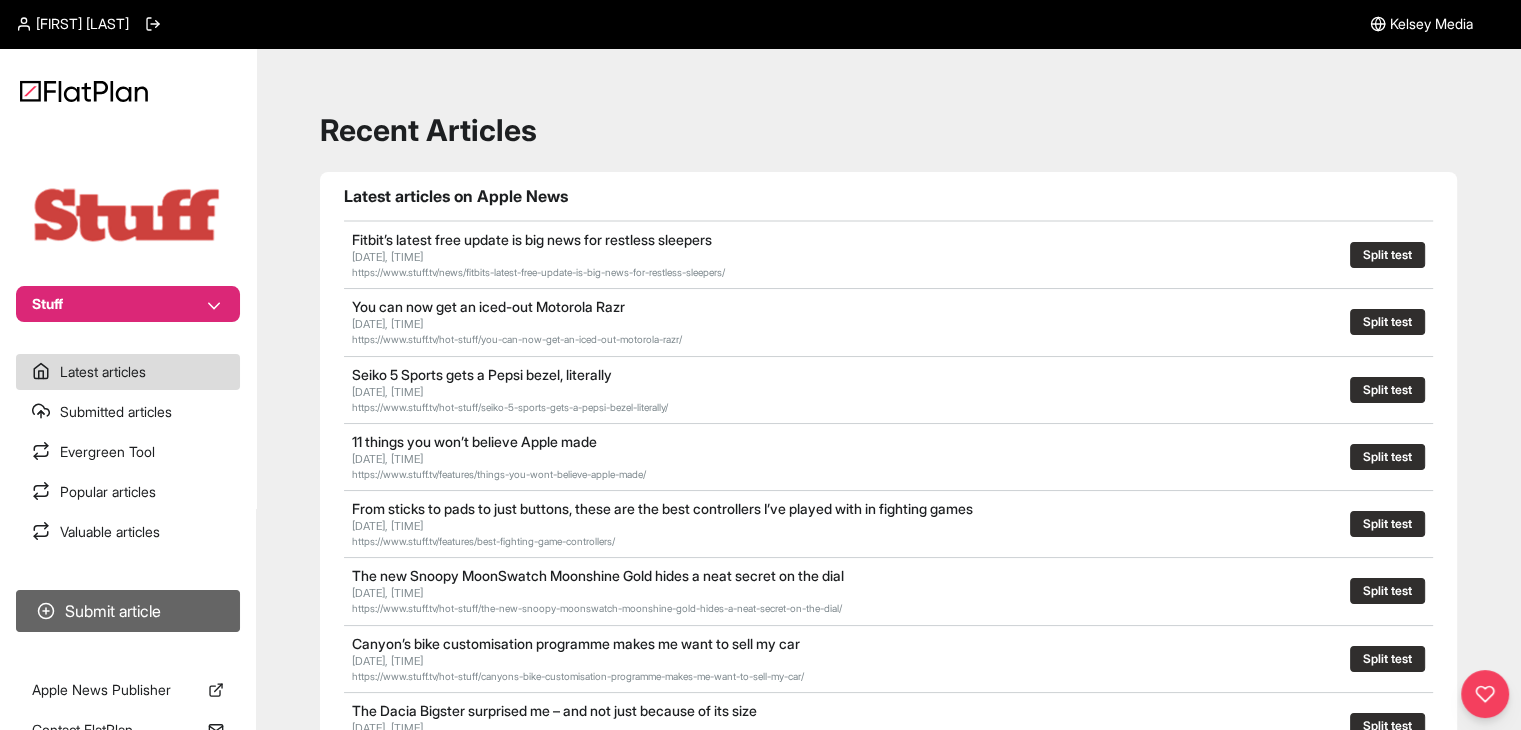 click on "Submit article" at bounding box center [128, 611] 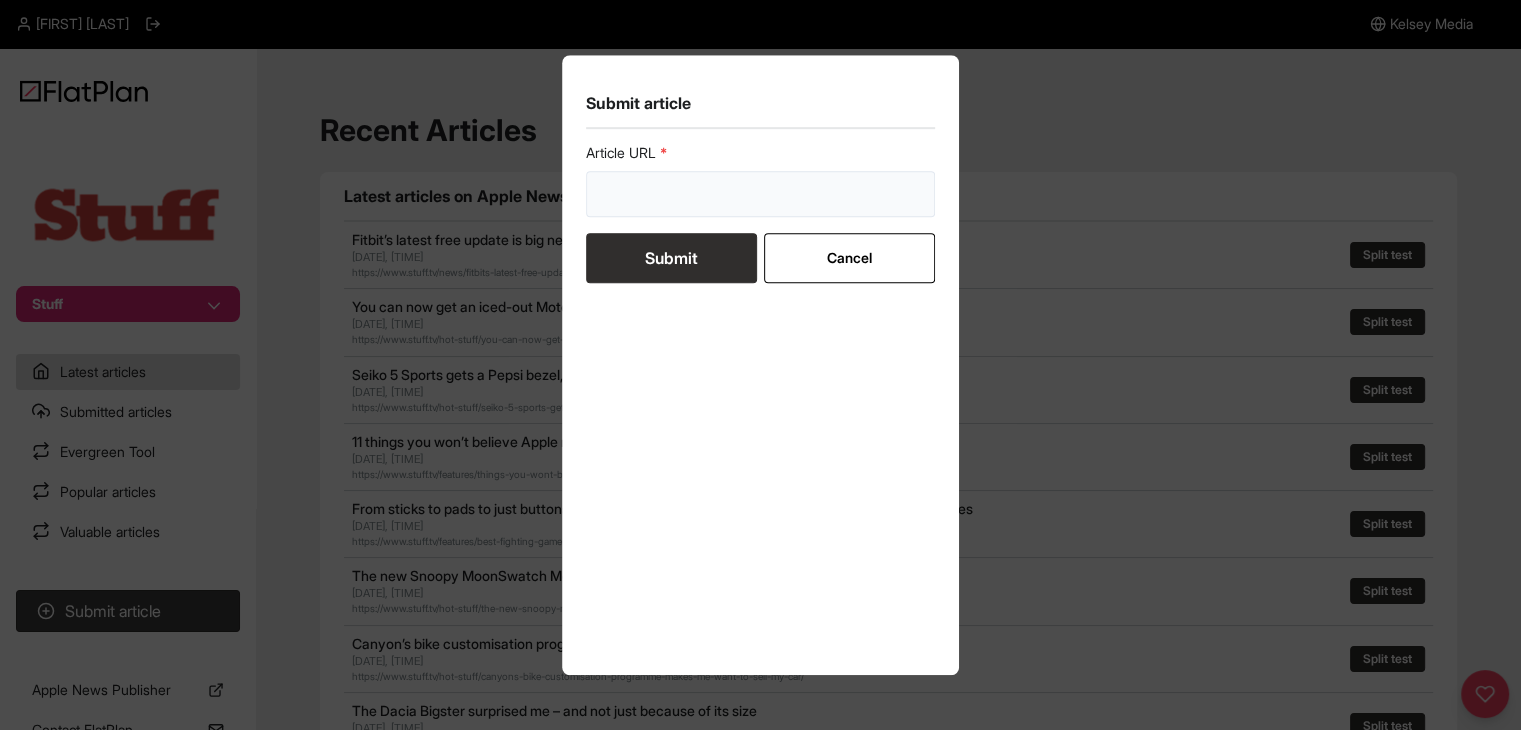 click at bounding box center [761, 194] 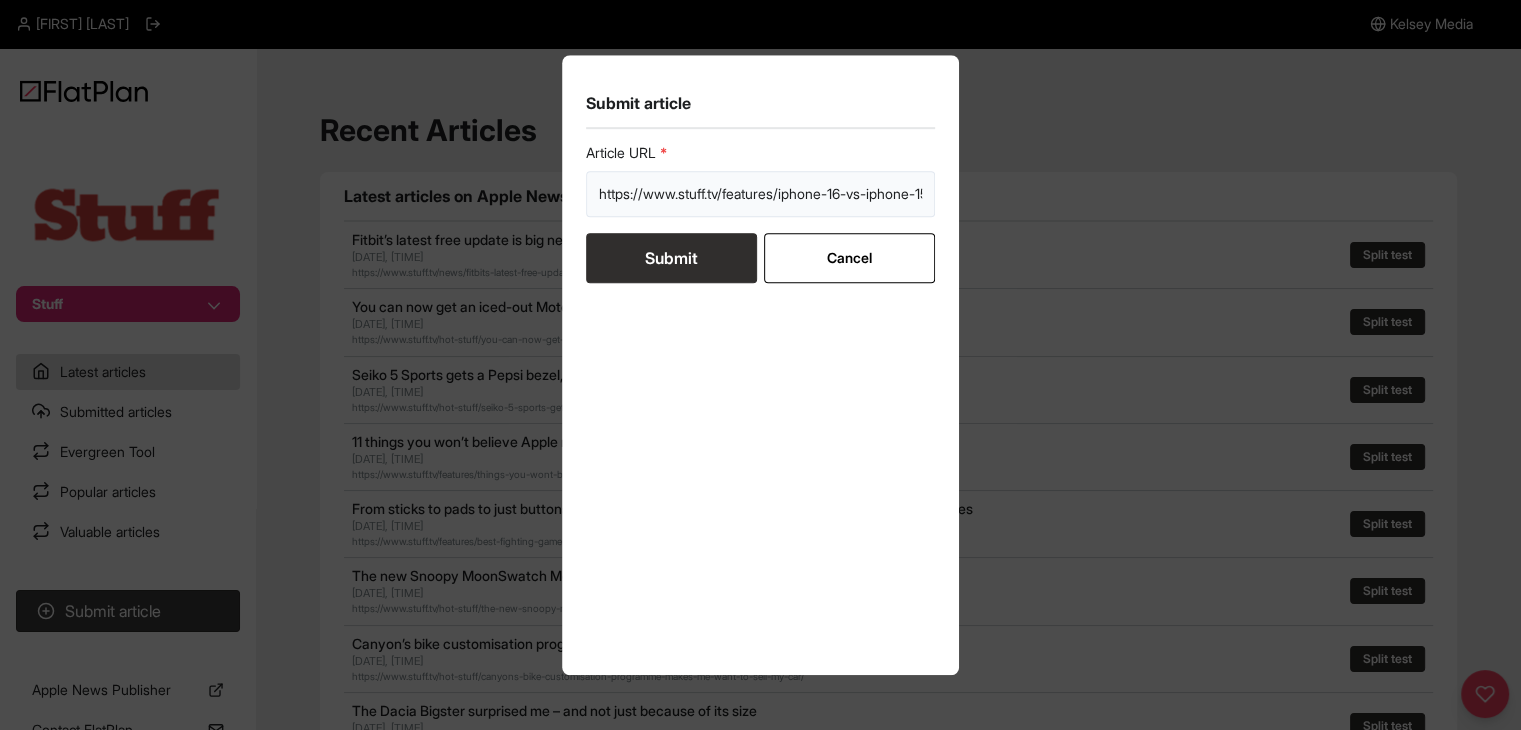 scroll, scrollTop: 0, scrollLeft: 35, axis: horizontal 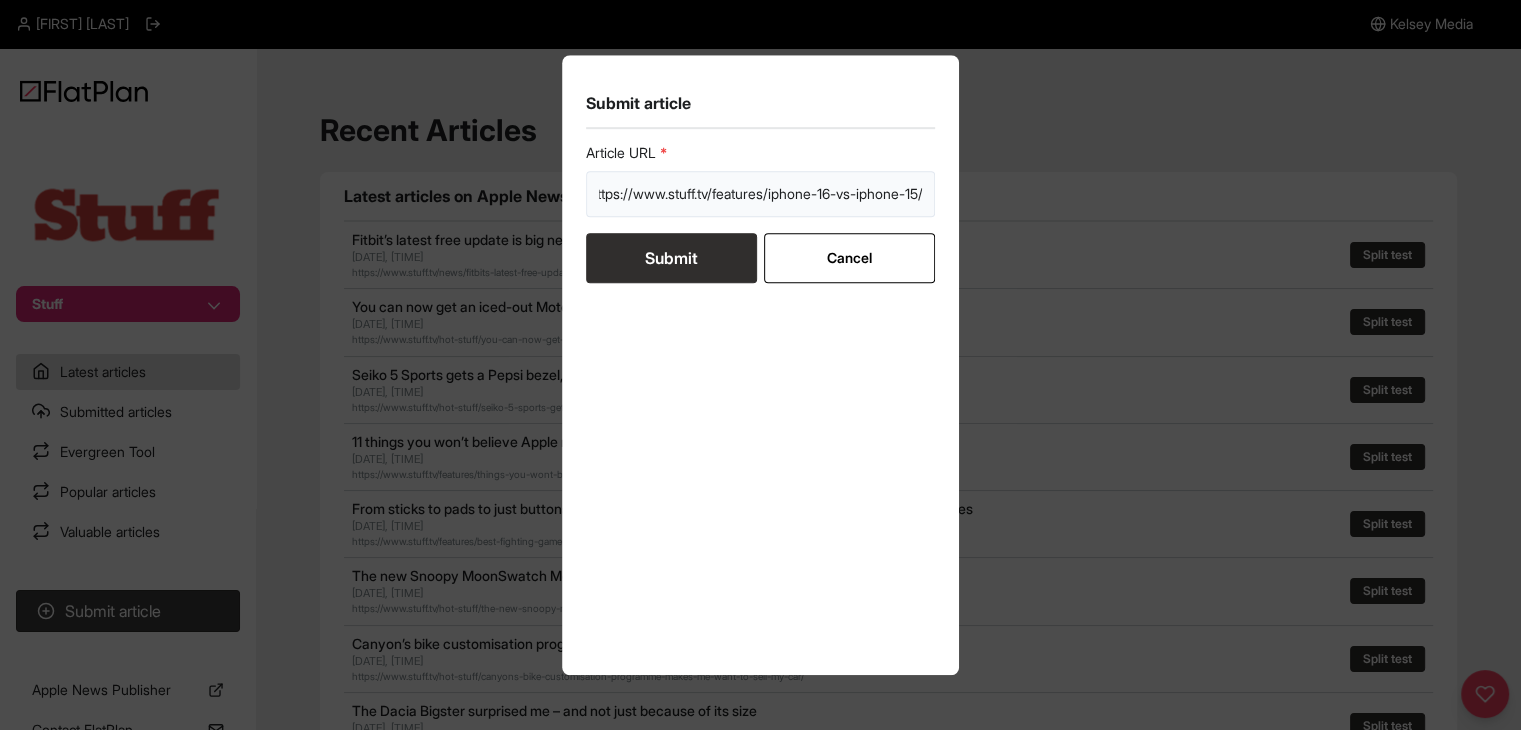type on "https://www.stuff.tv/features/iphone-16-vs-iphone-15/" 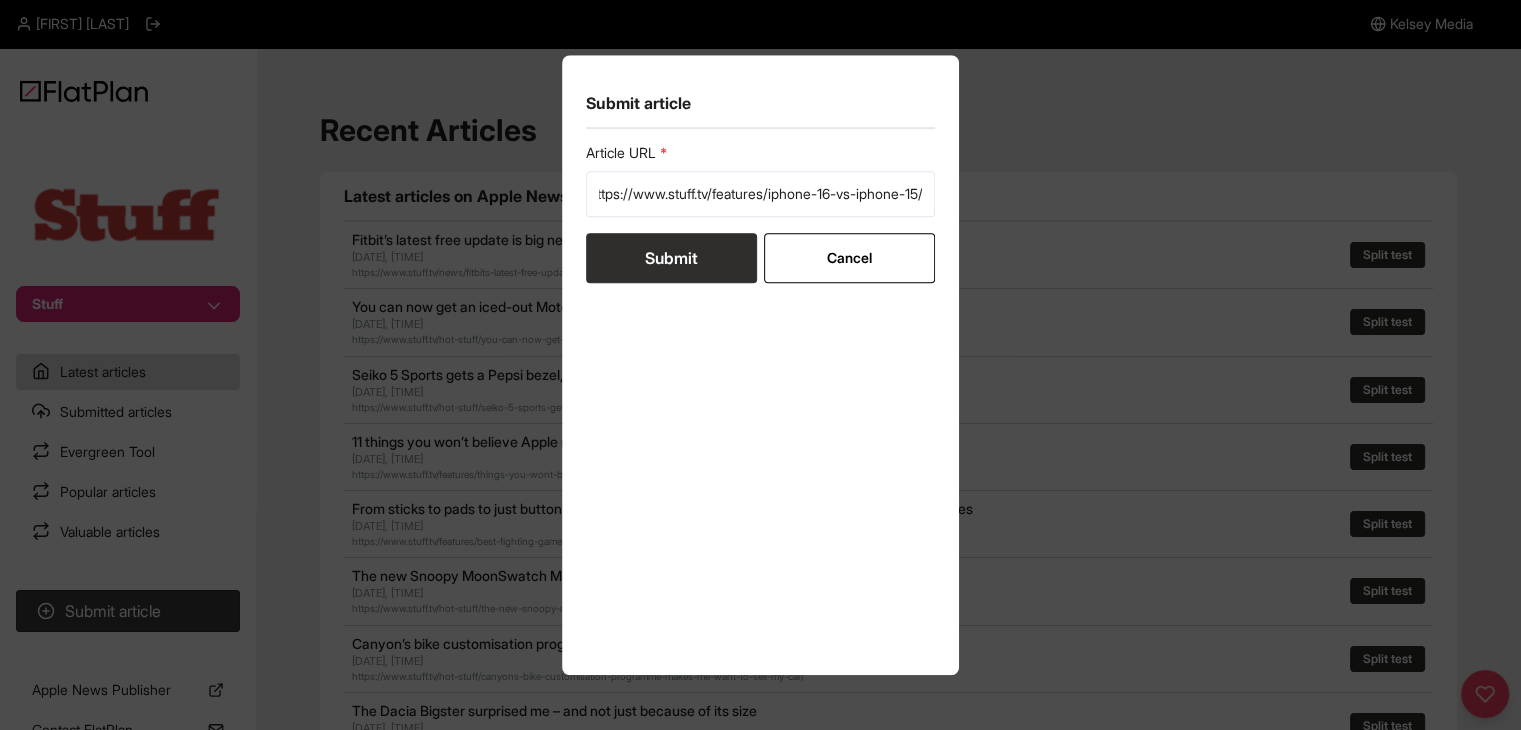 click on "Submit" at bounding box center (671, 258) 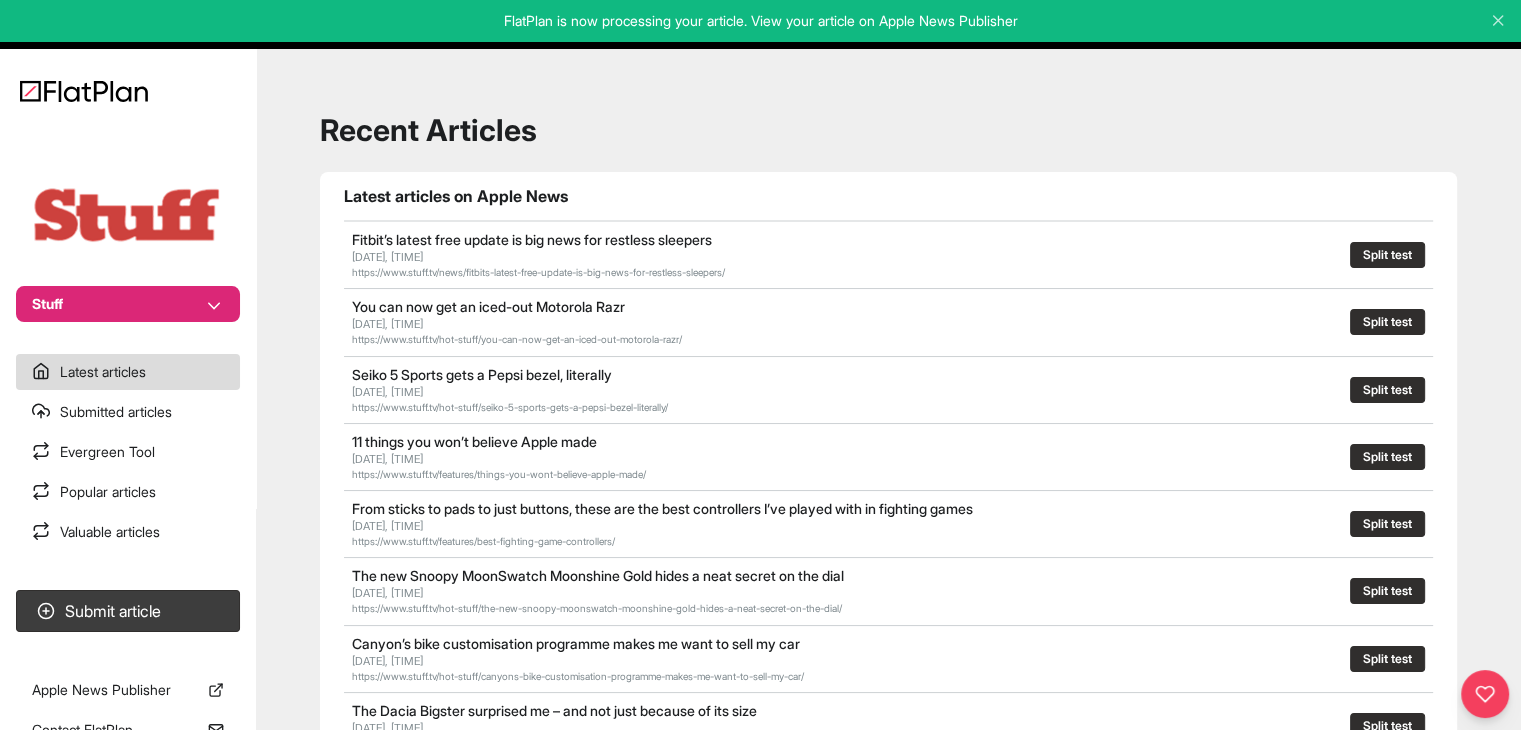 click on "Stuff" at bounding box center [128, 304] 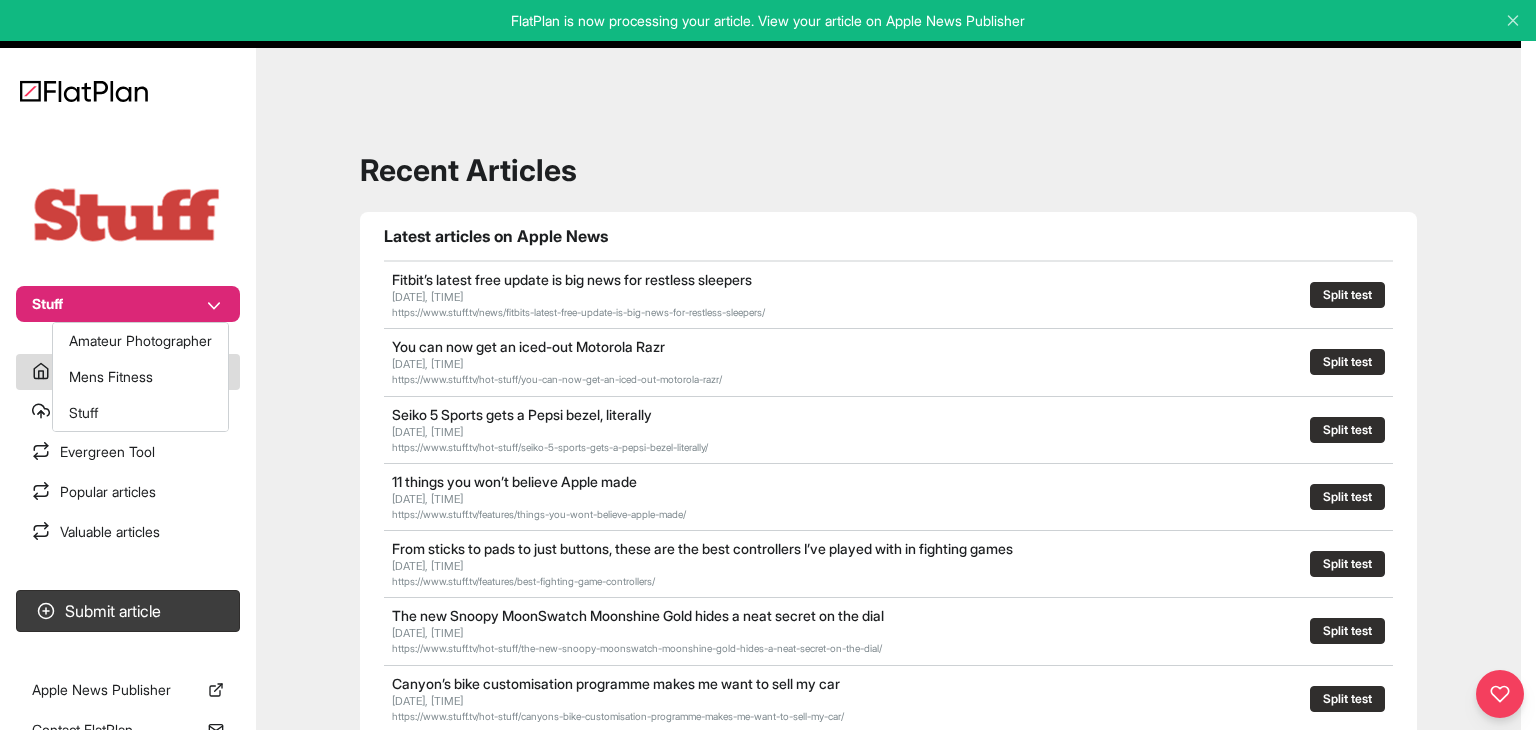click on "Stuff Latest articles Submitted articles Evergreen Tool Popular articles Valuable articles Submit article Apple News Publisher Contact FlatPlan" at bounding box center [128, 365] 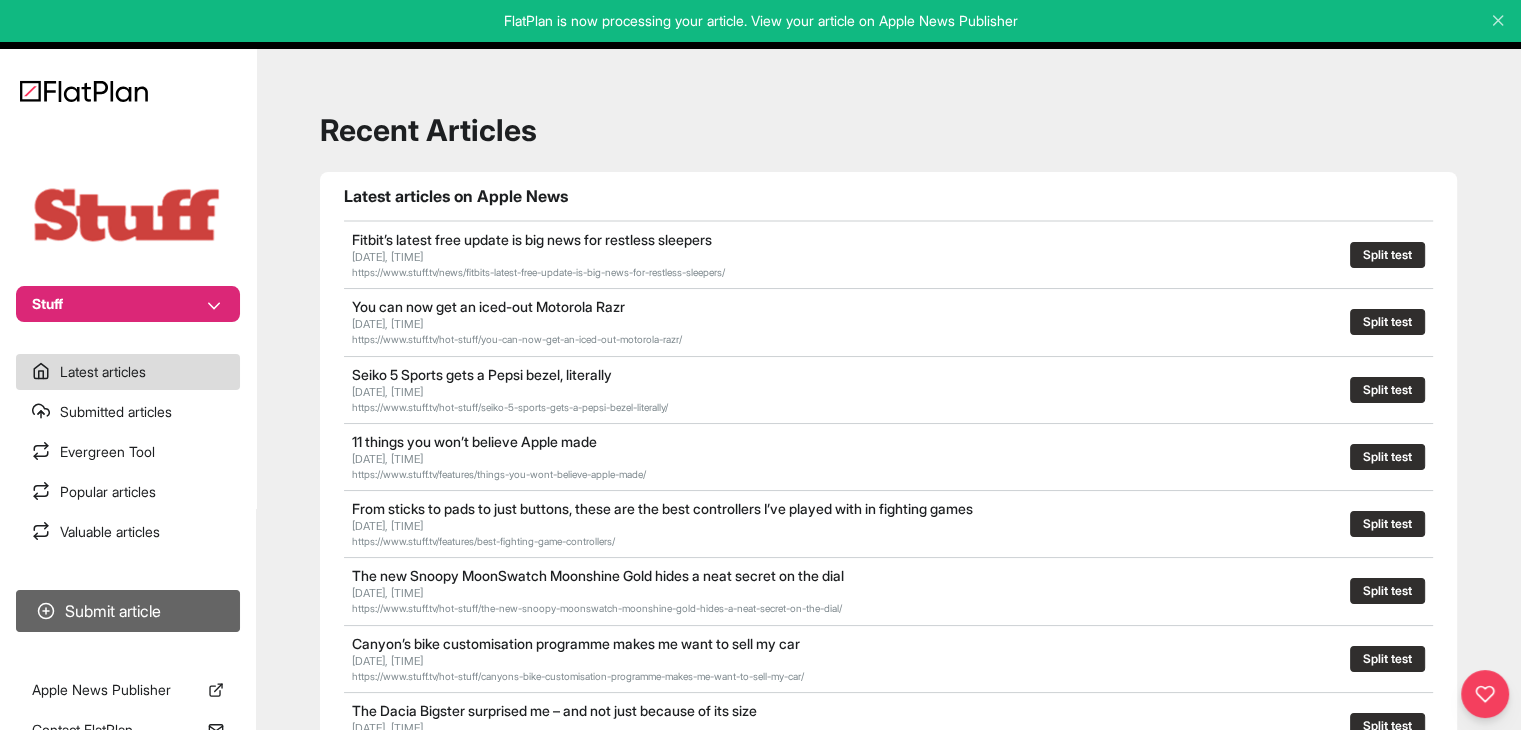 click on "Submit article" at bounding box center (128, 611) 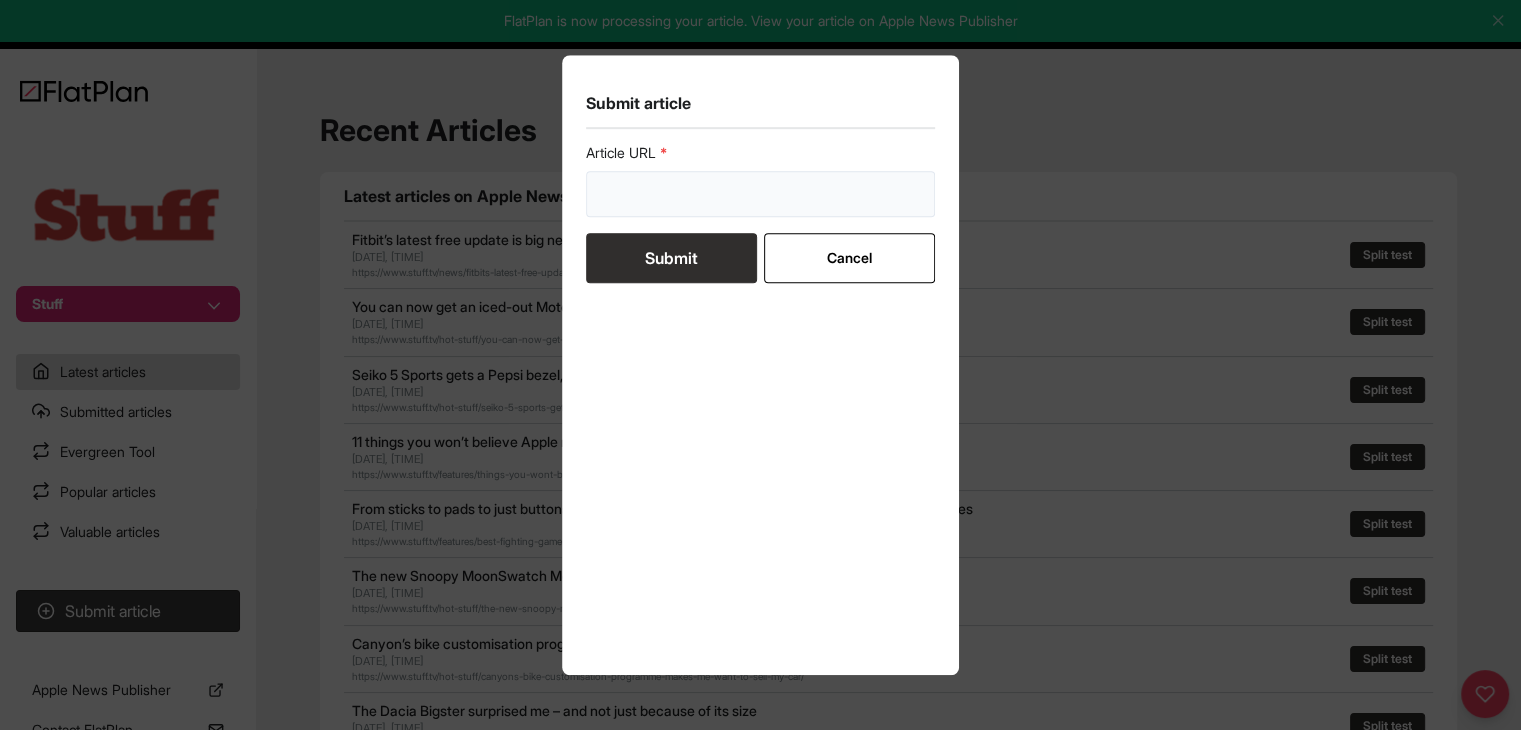 click at bounding box center [761, 194] 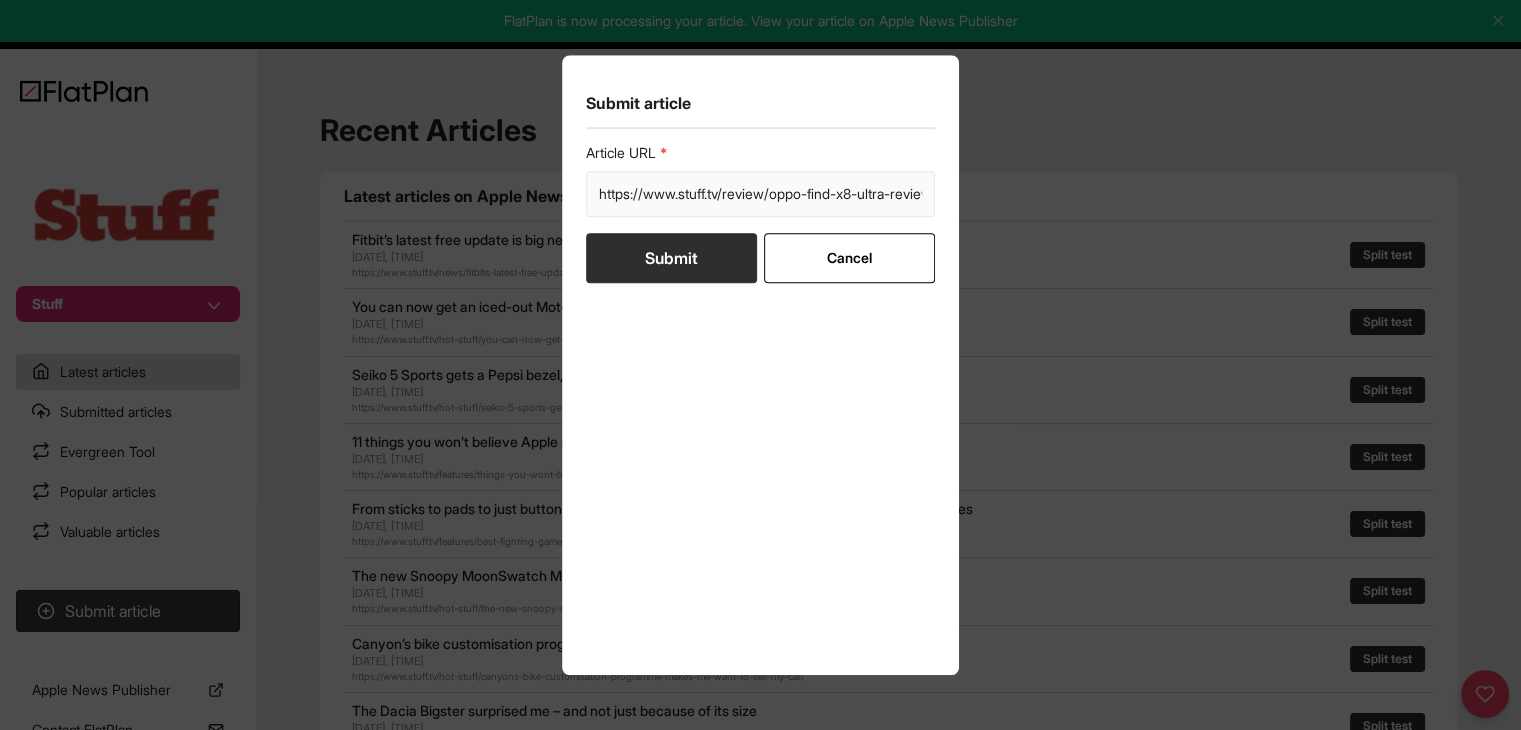 scroll, scrollTop: 0, scrollLeft: 39, axis: horizontal 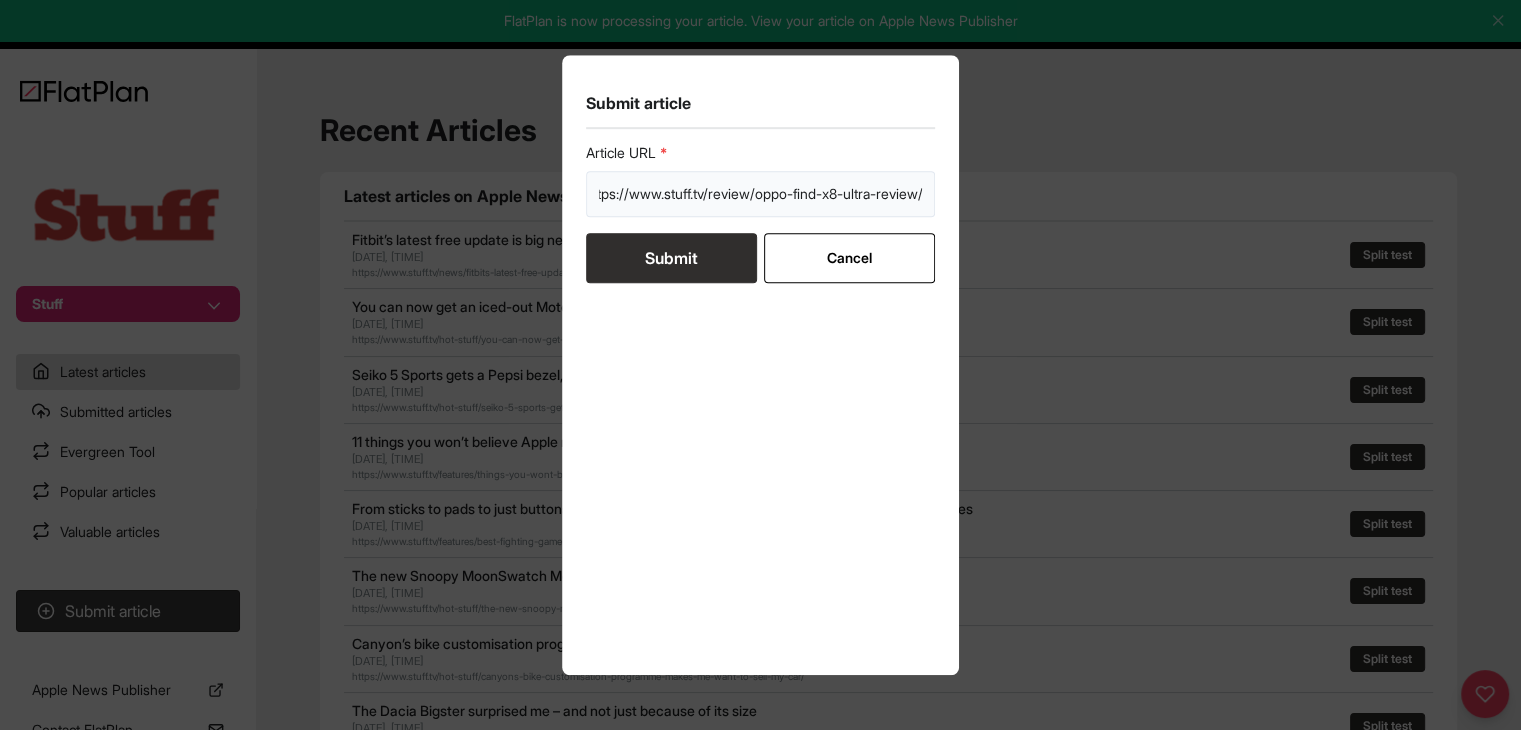 type on "https://www.stuff.tv/review/oppo-find-x8-ultra-review/" 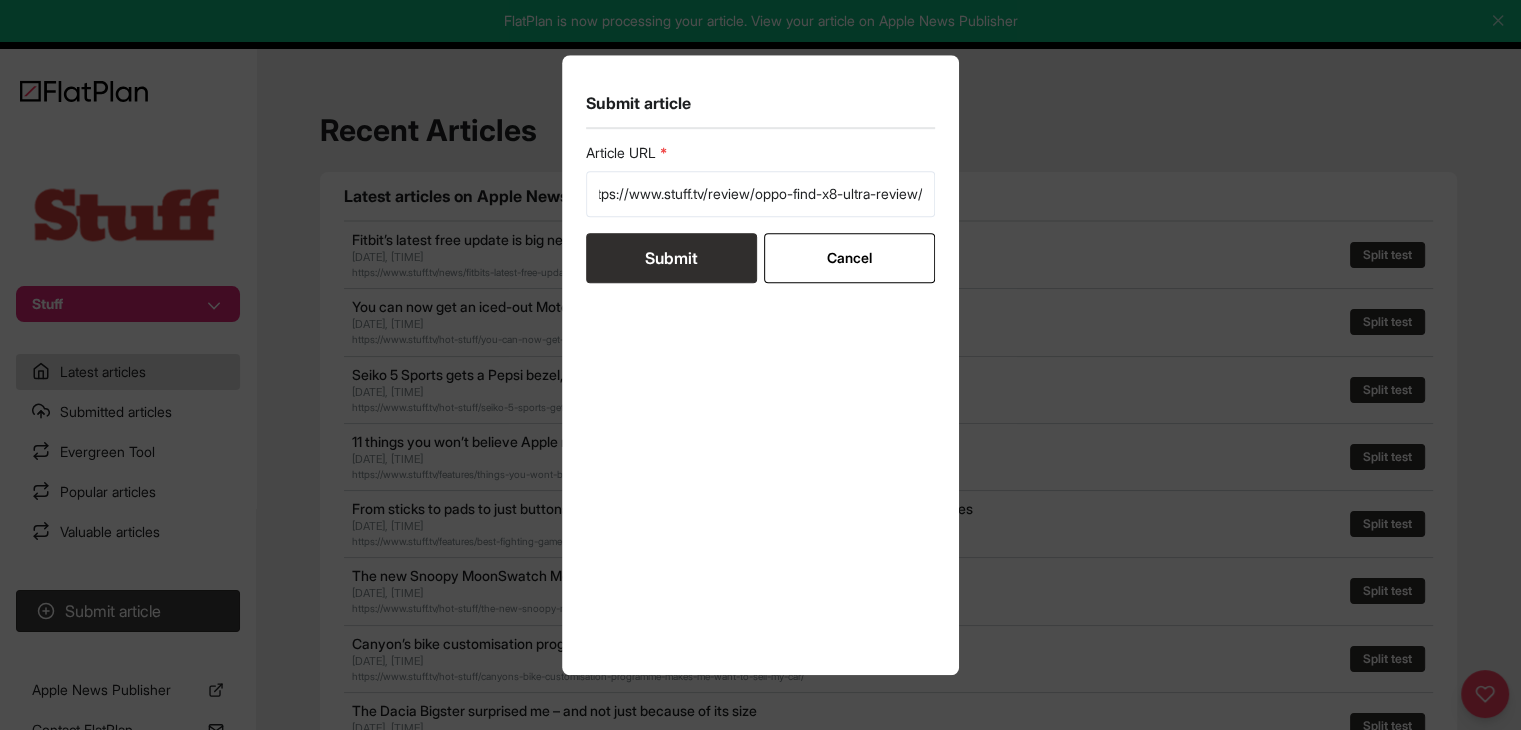 scroll, scrollTop: 0, scrollLeft: 0, axis: both 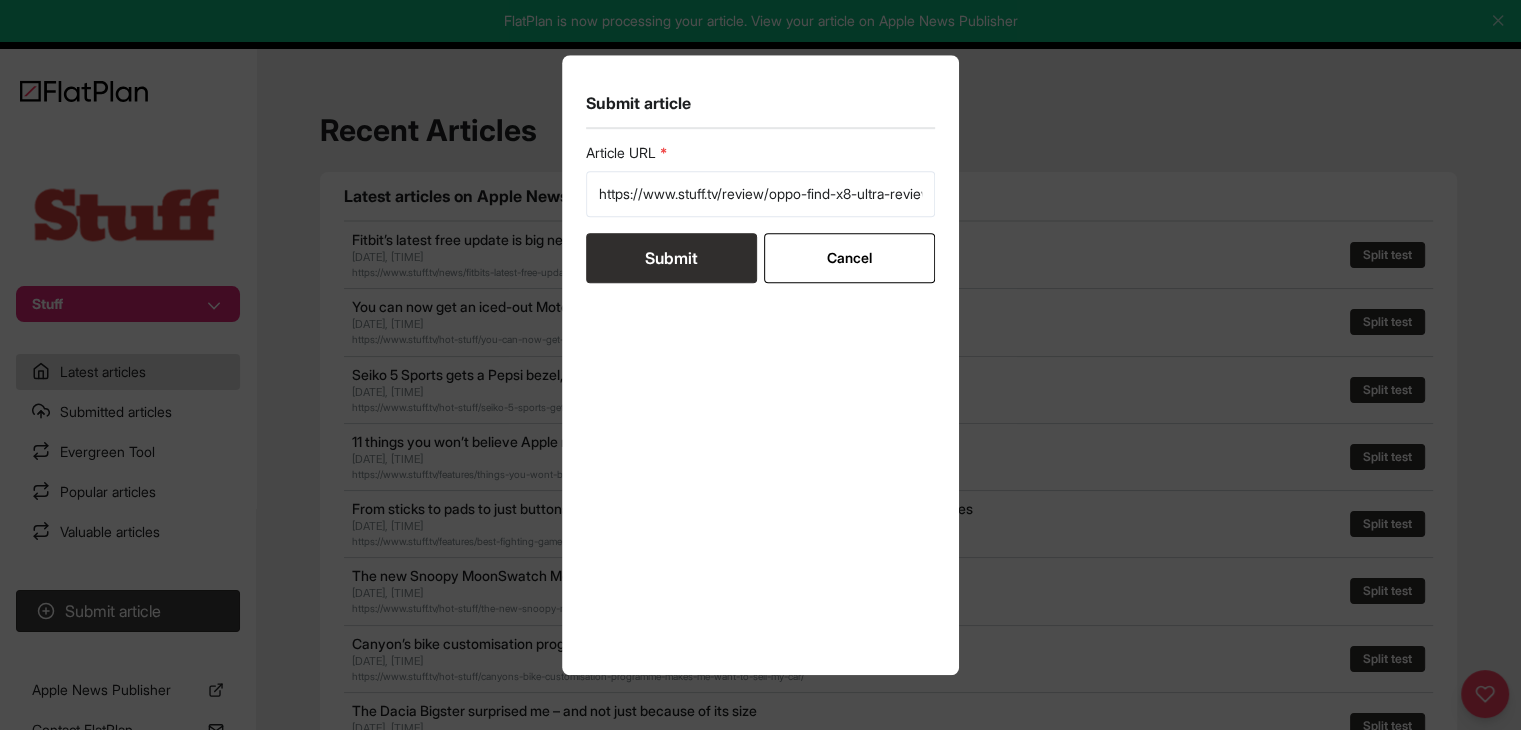 click on "Submit" at bounding box center (671, 258) 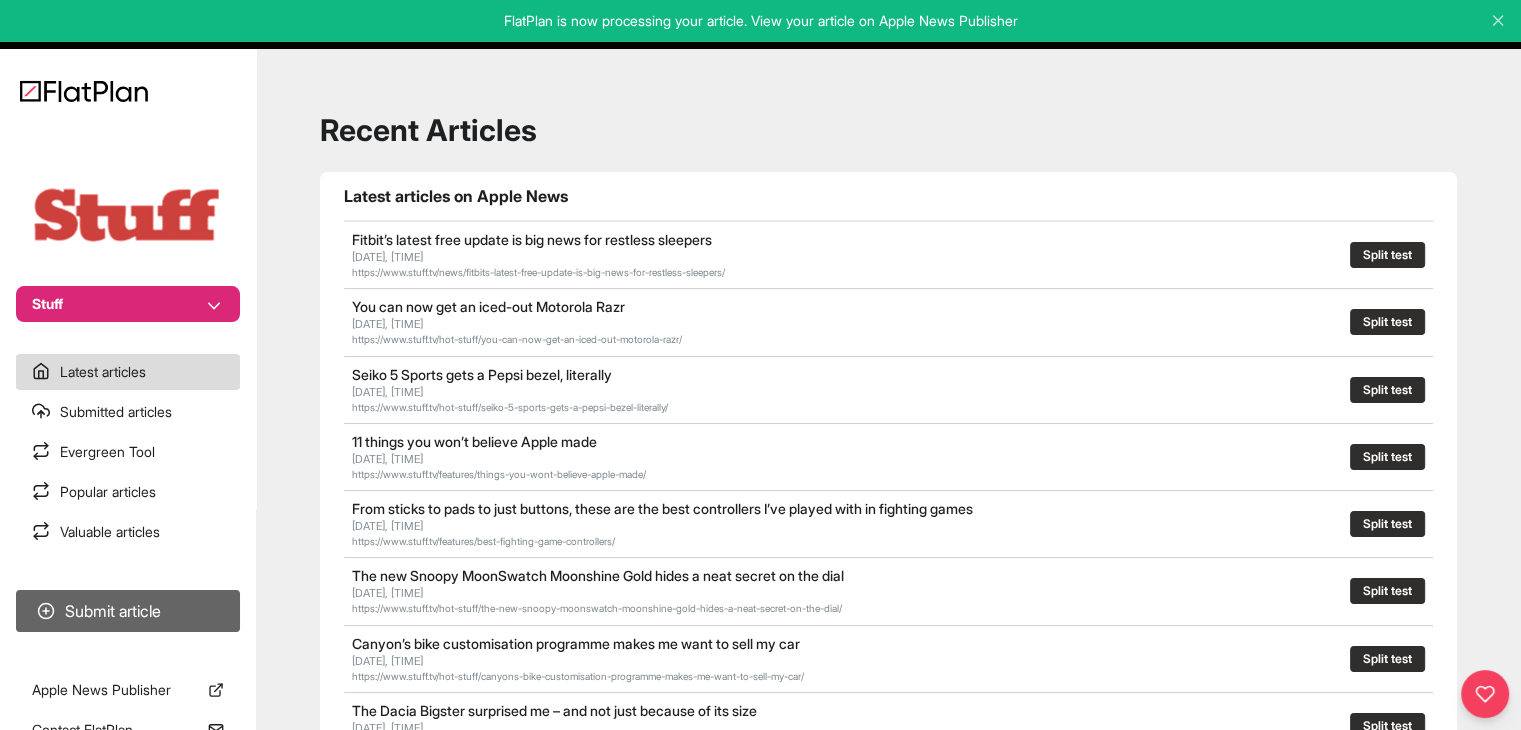 click on "Submit article" at bounding box center (128, 611) 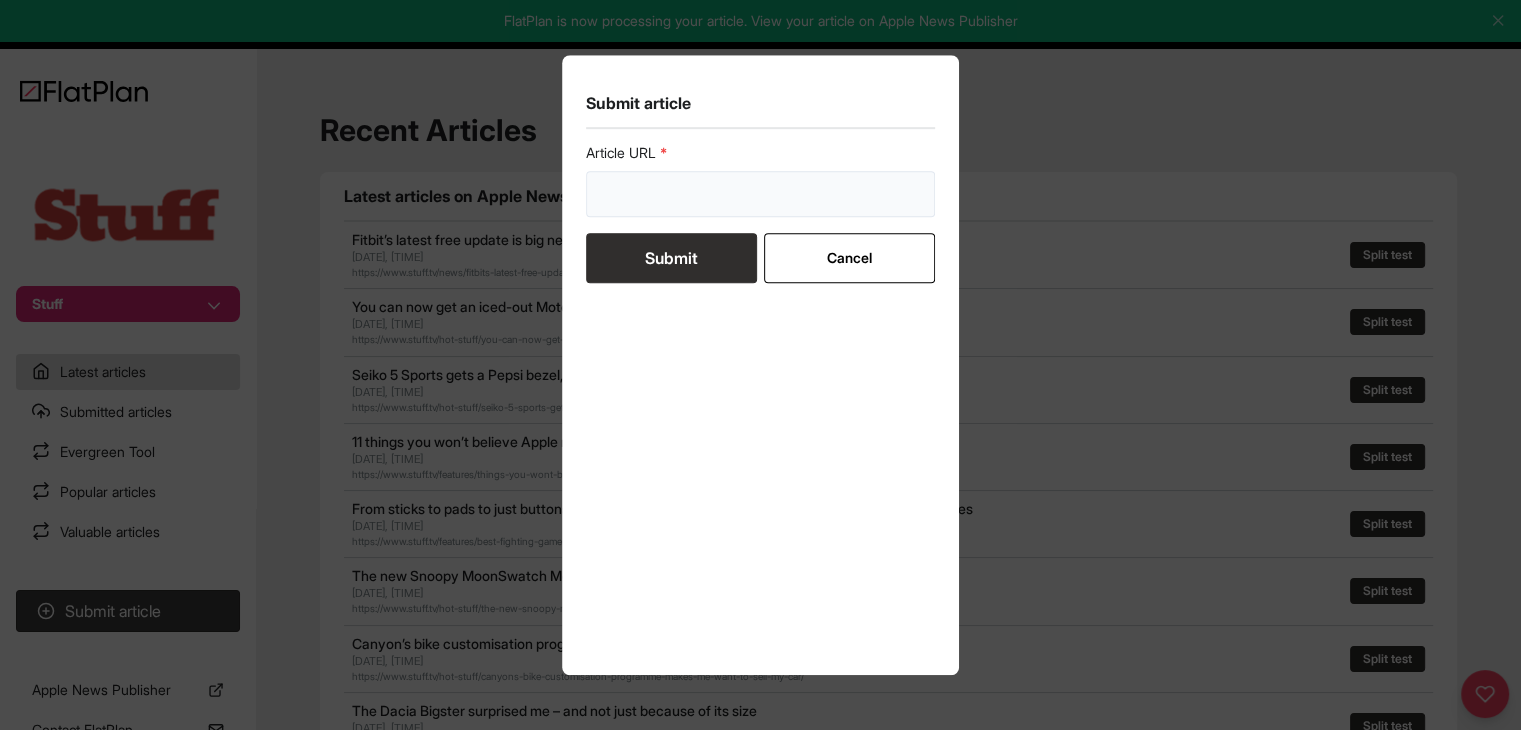 click at bounding box center (761, 194) 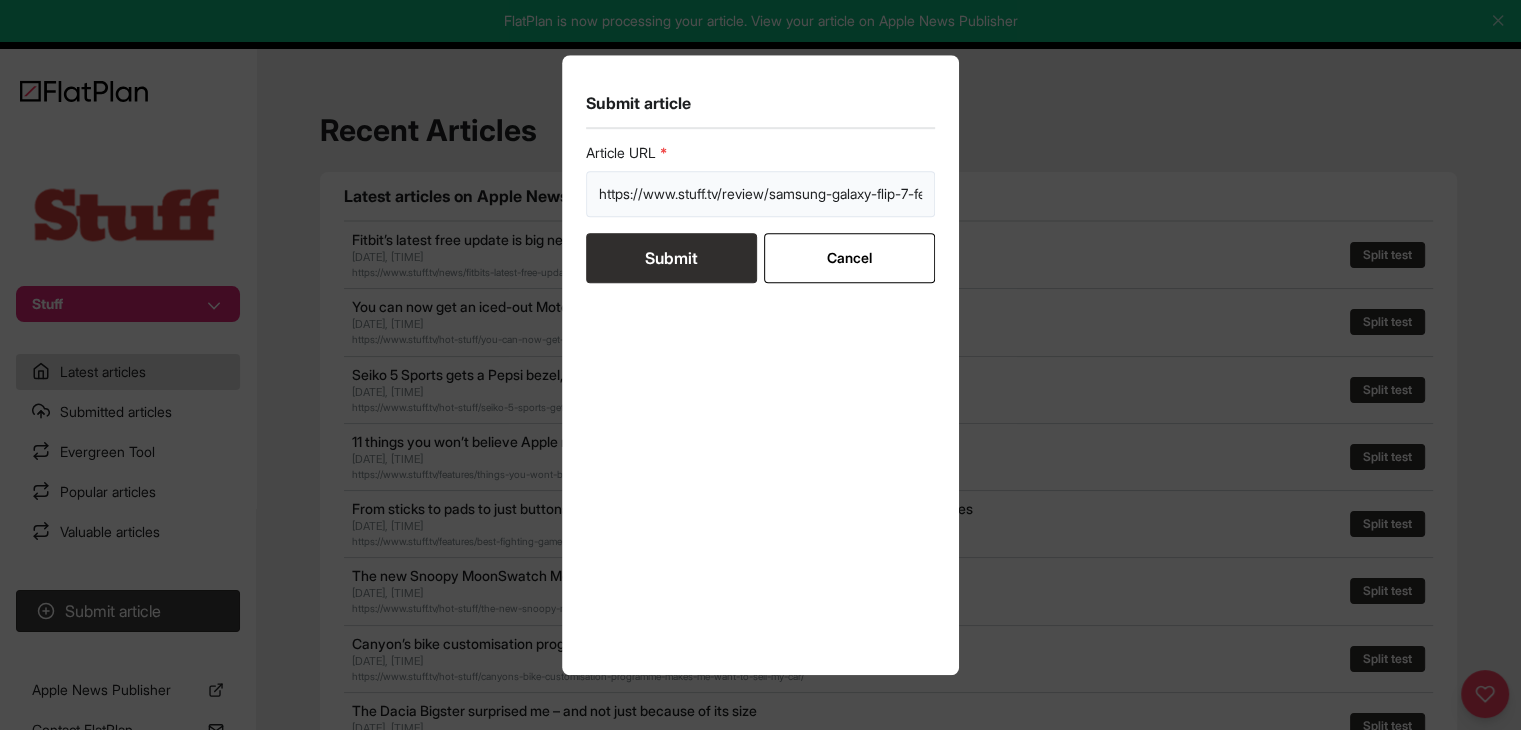 scroll, scrollTop: 0, scrollLeft: 84, axis: horizontal 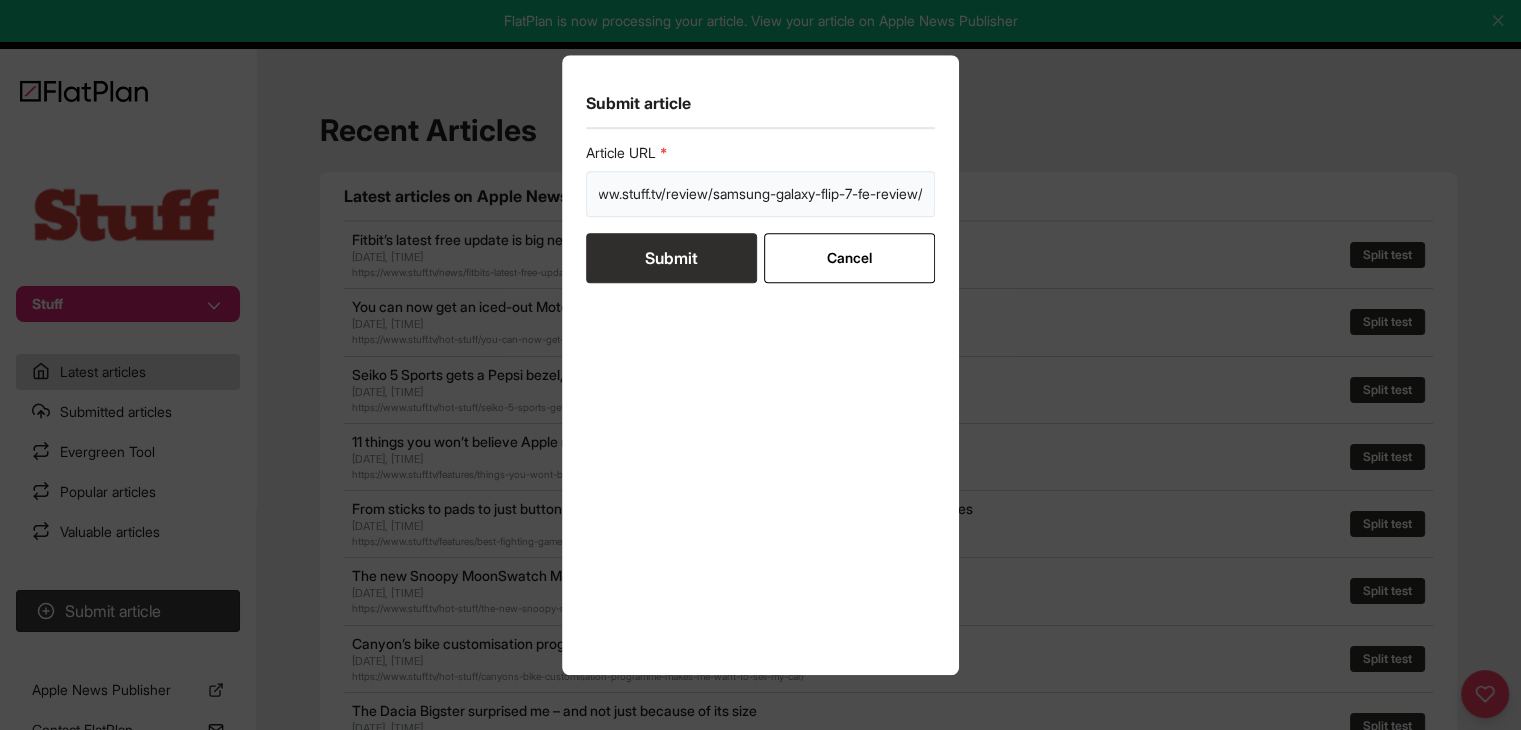 type on "https://www.stuff.tv/review/samsung-galaxy-flip-7-fe-review/" 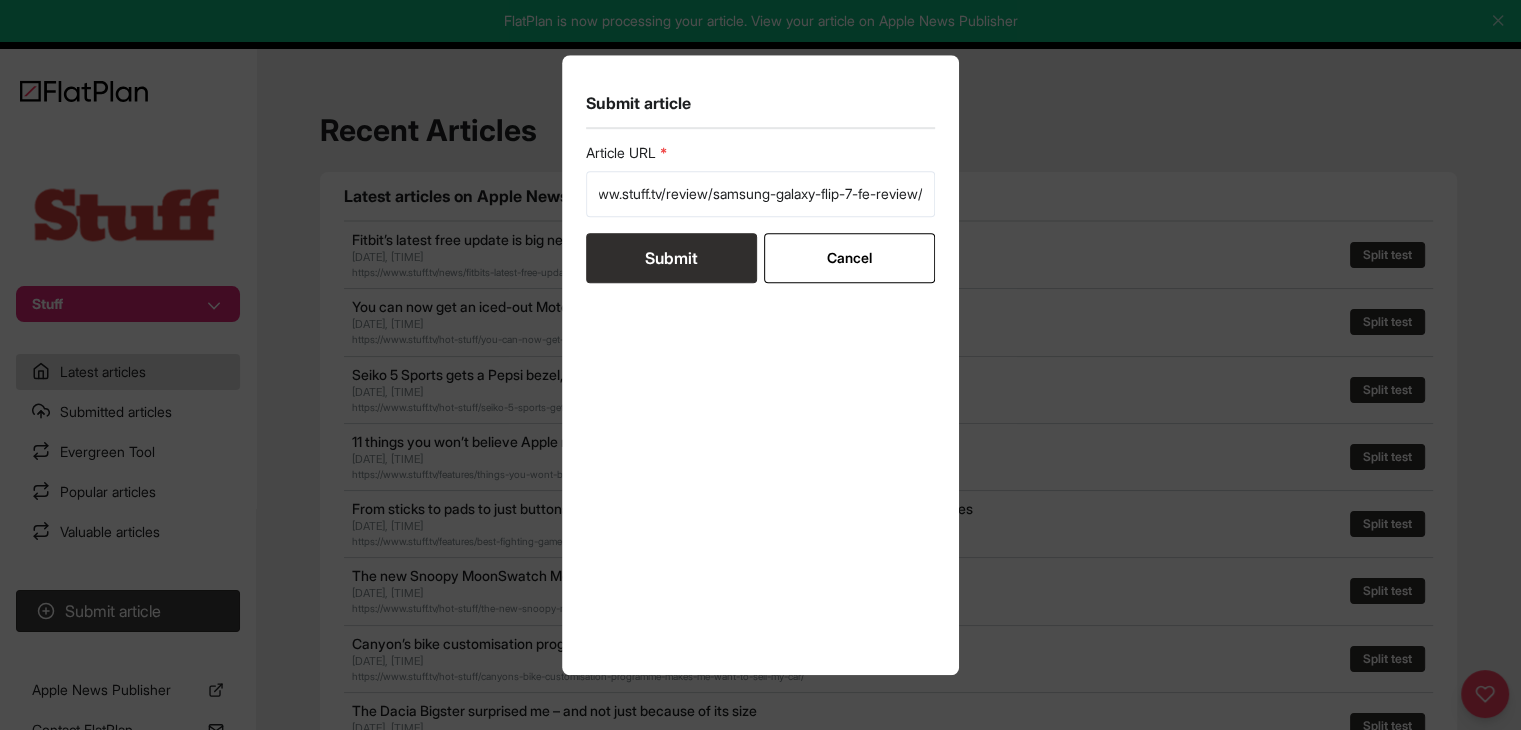scroll, scrollTop: 0, scrollLeft: 0, axis: both 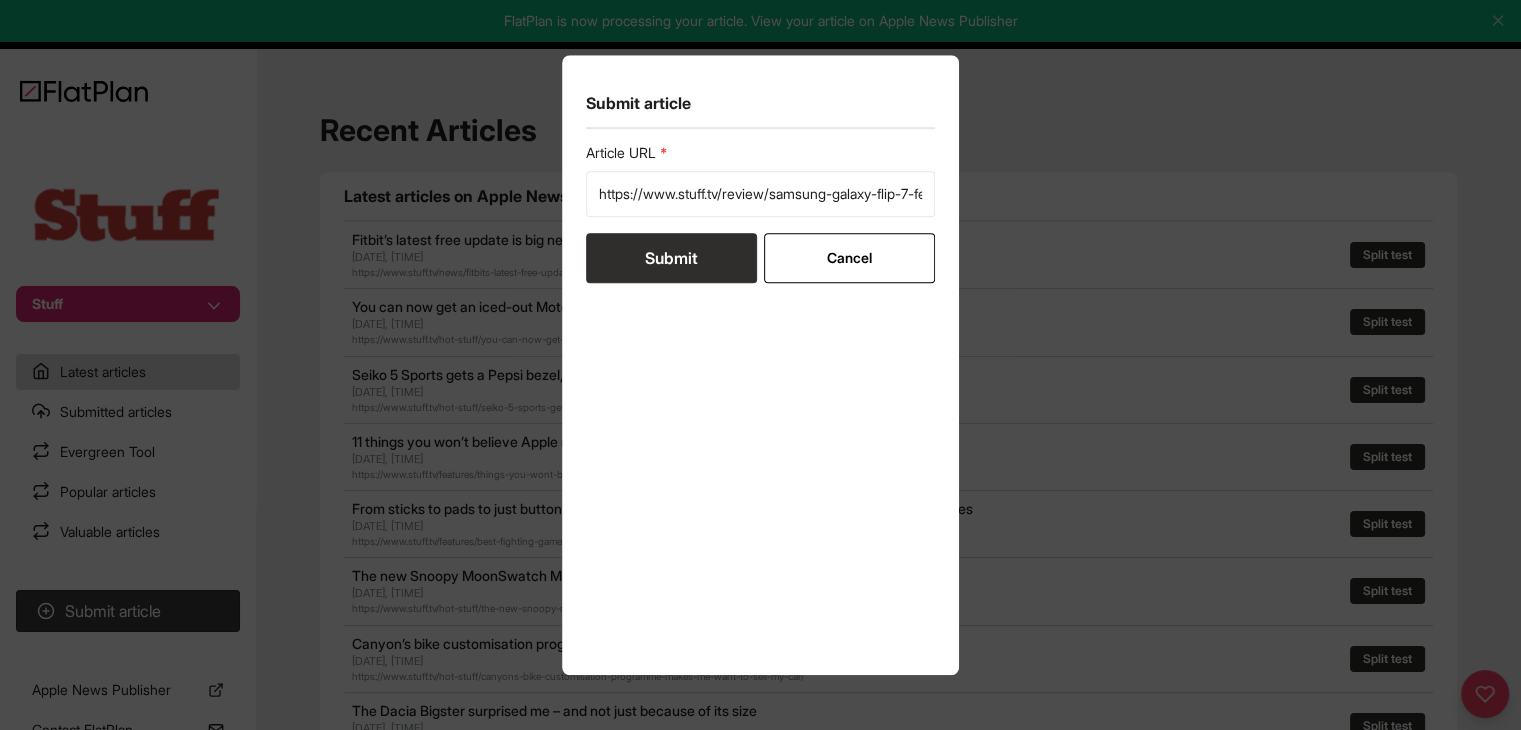 click on "Submit" at bounding box center (671, 258) 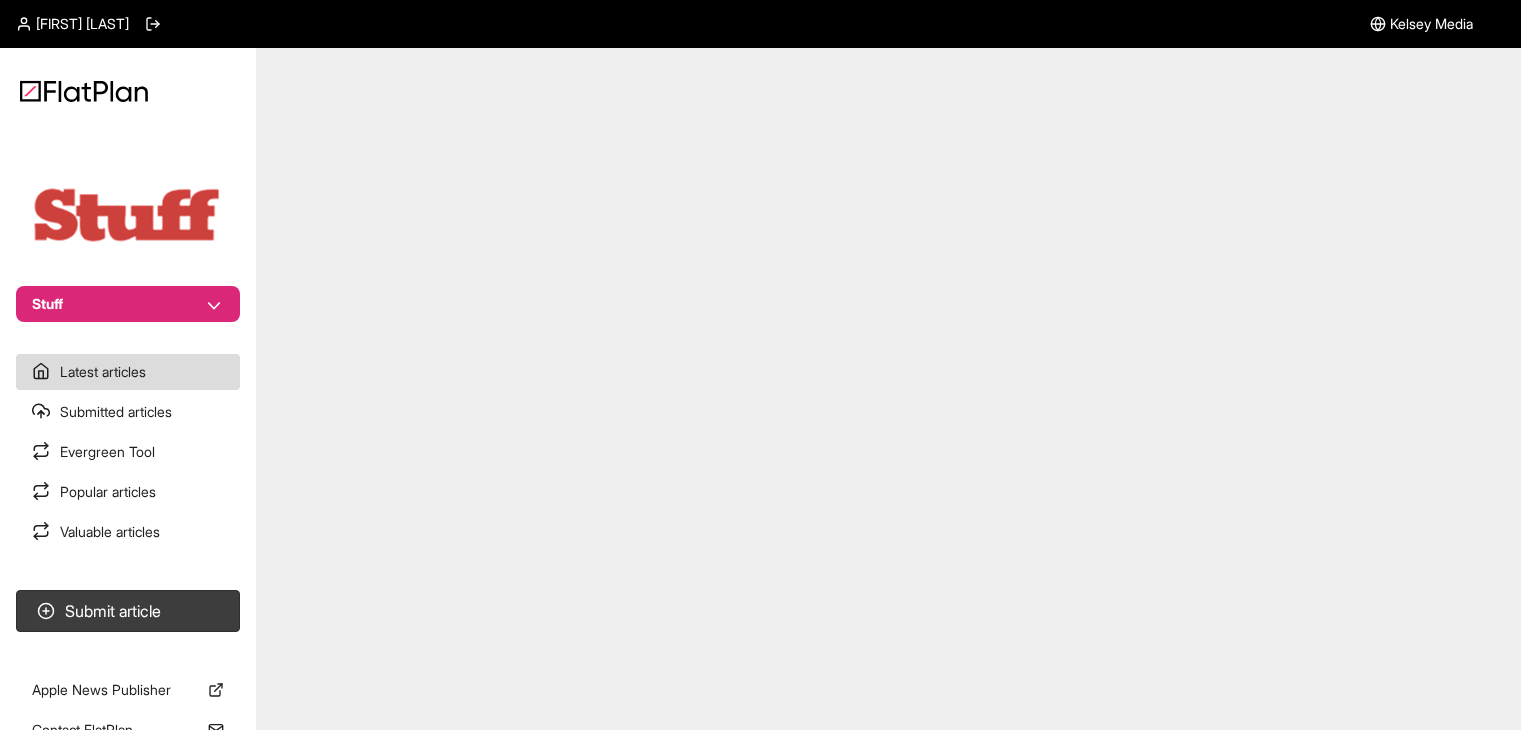 scroll, scrollTop: 0, scrollLeft: 0, axis: both 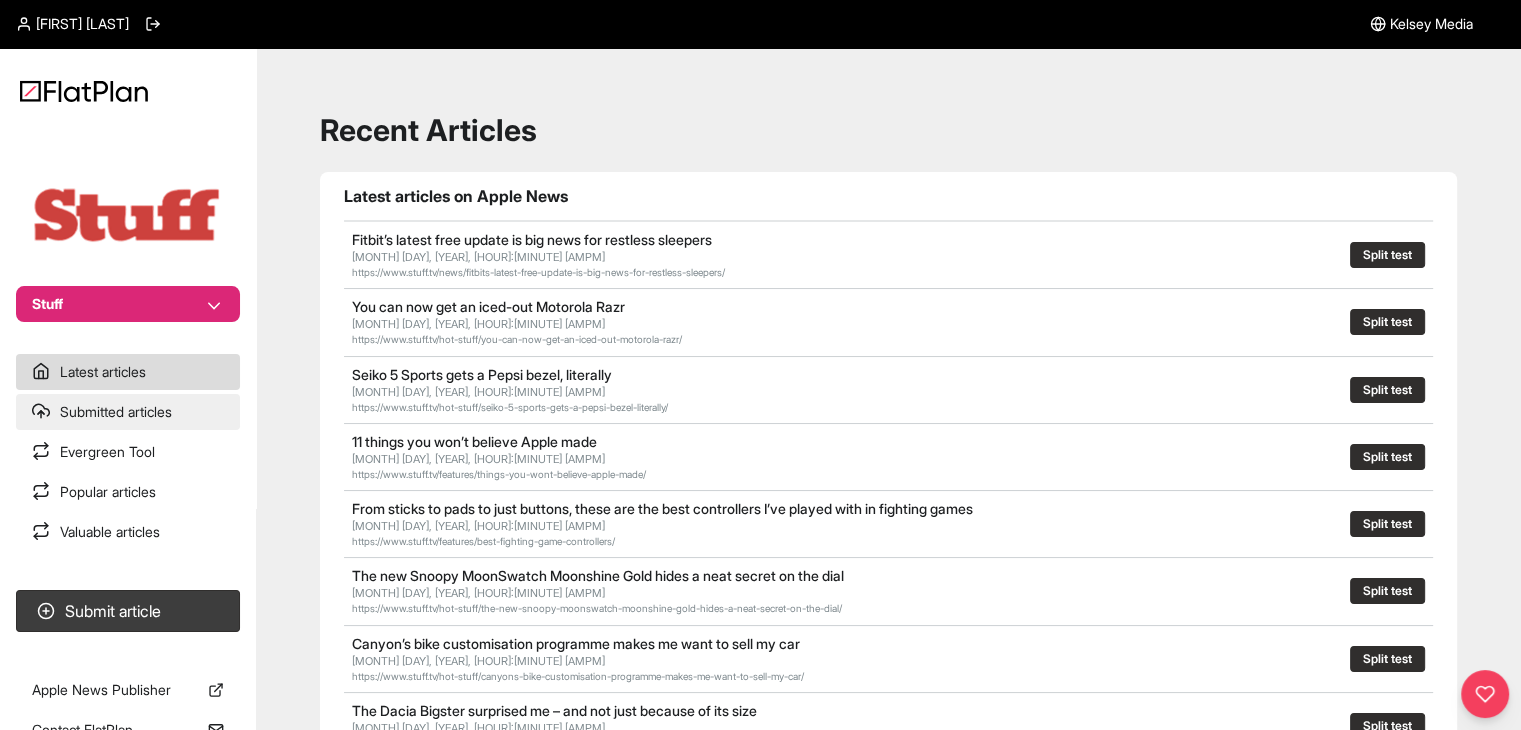 click on "Submitted articles" at bounding box center [128, 412] 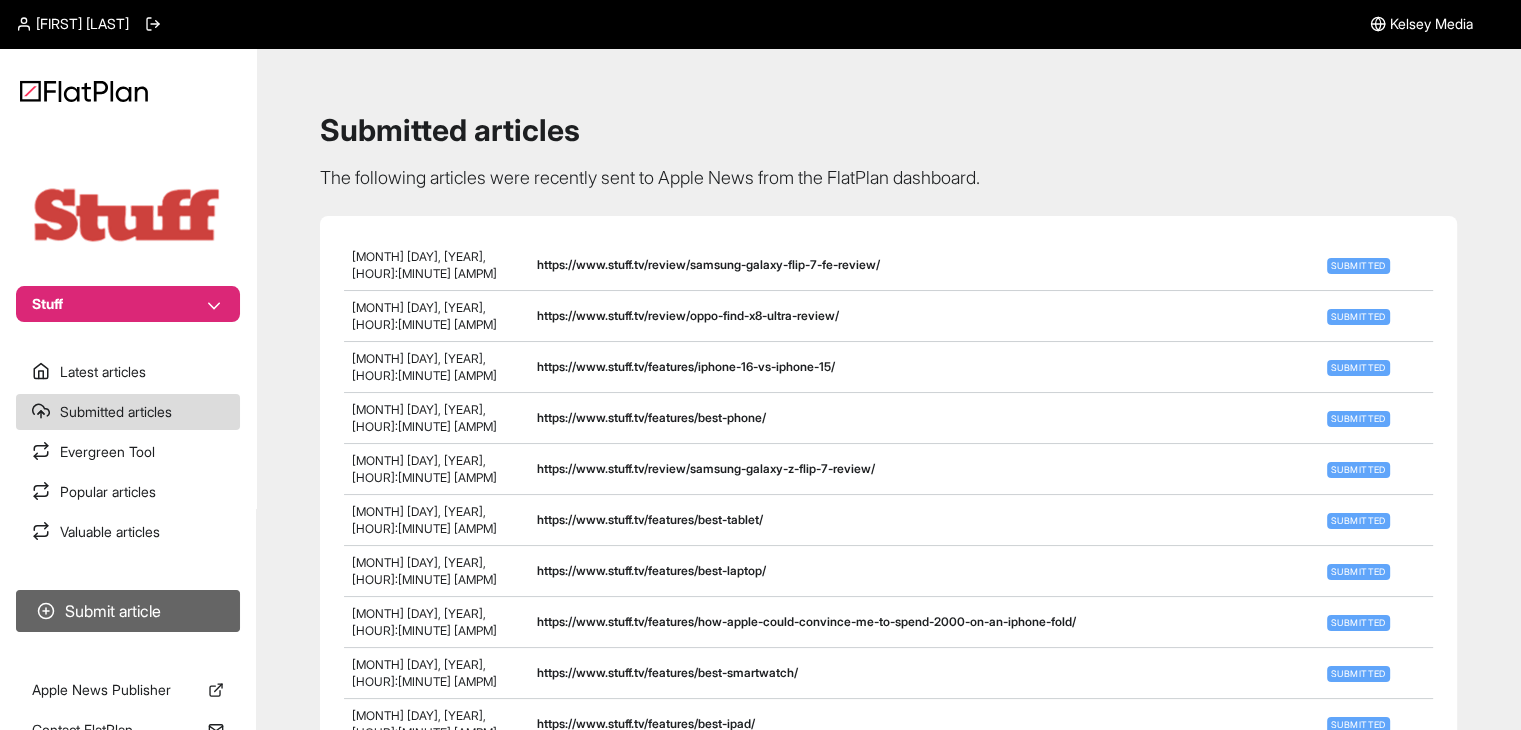 click on "Submit article" at bounding box center [128, 611] 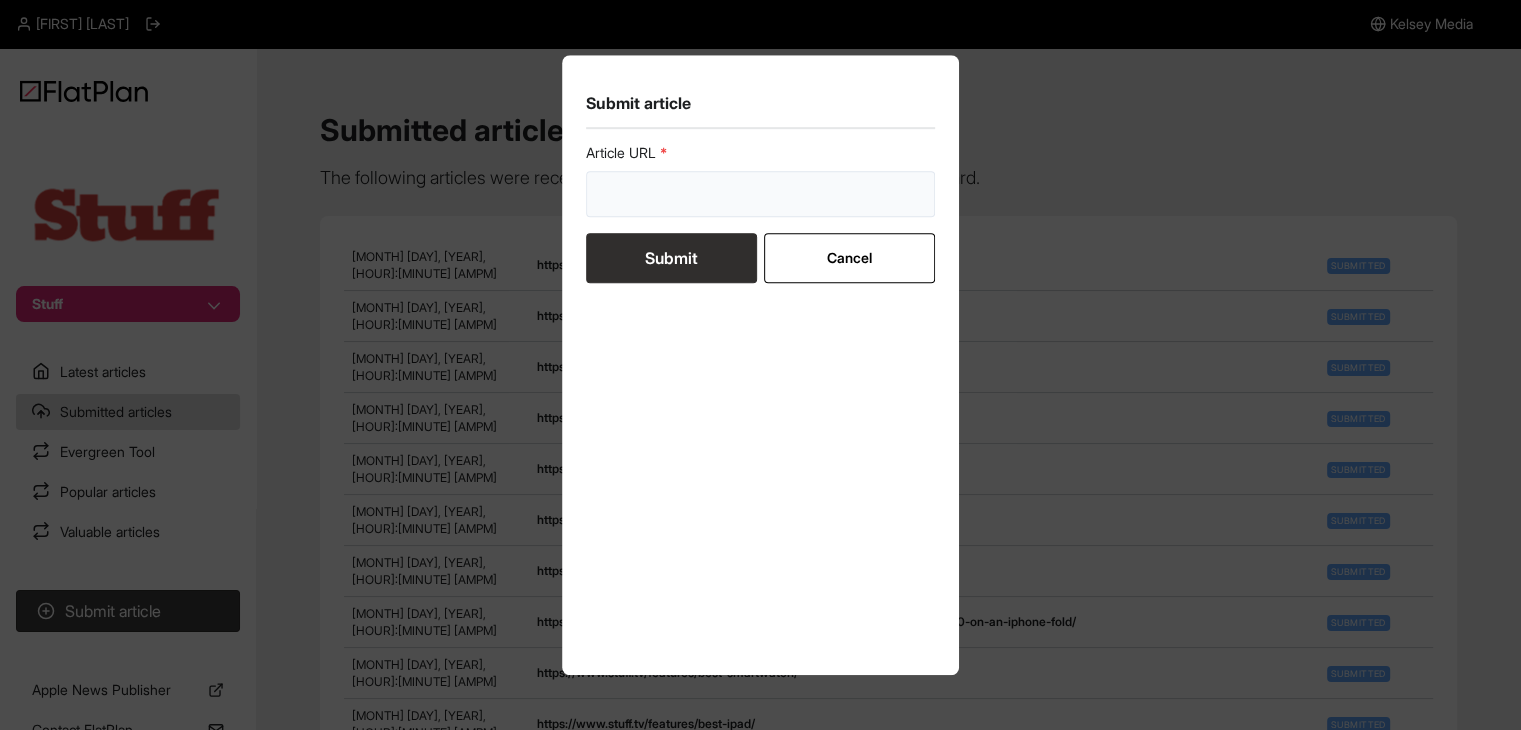 click at bounding box center [761, 194] 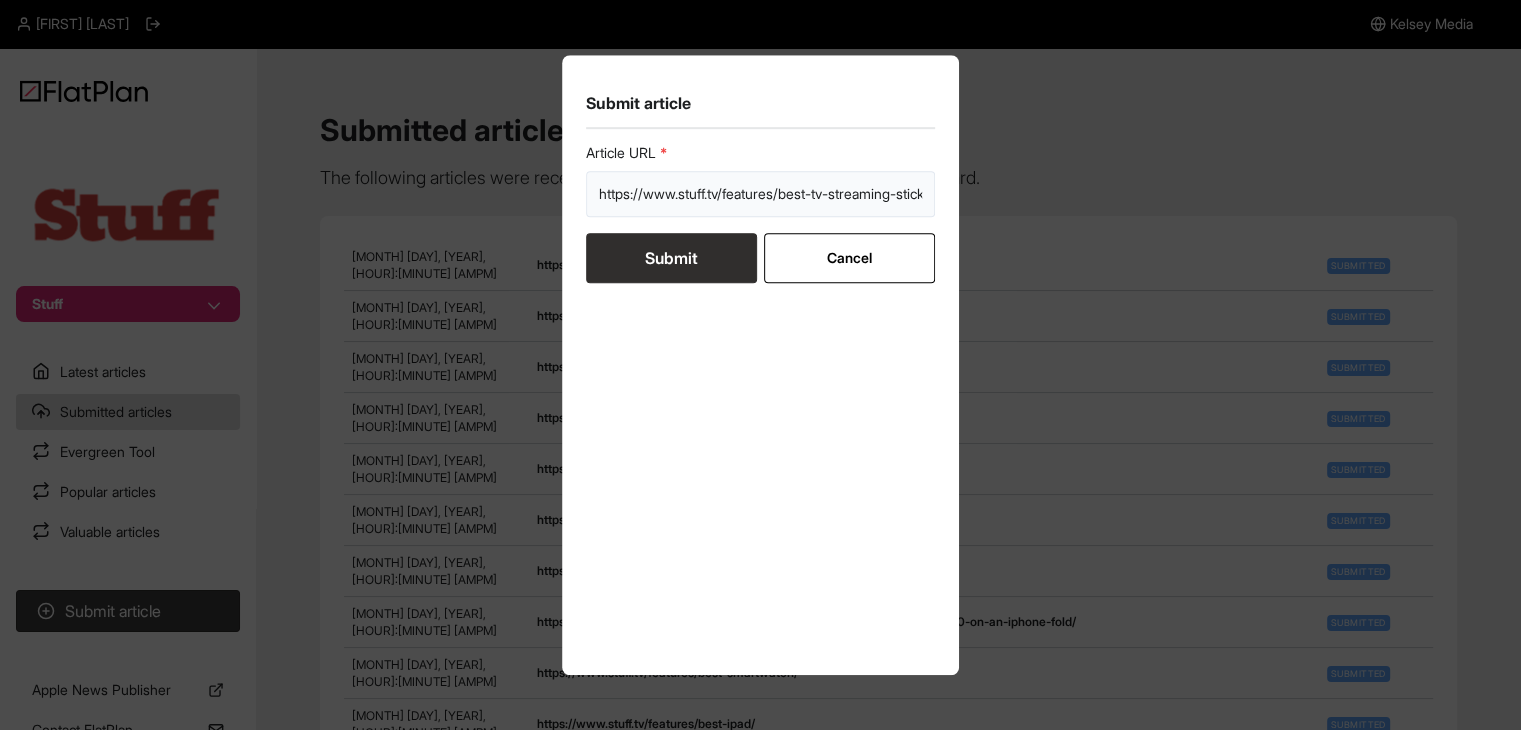 scroll, scrollTop: 0, scrollLeft: 97, axis: horizontal 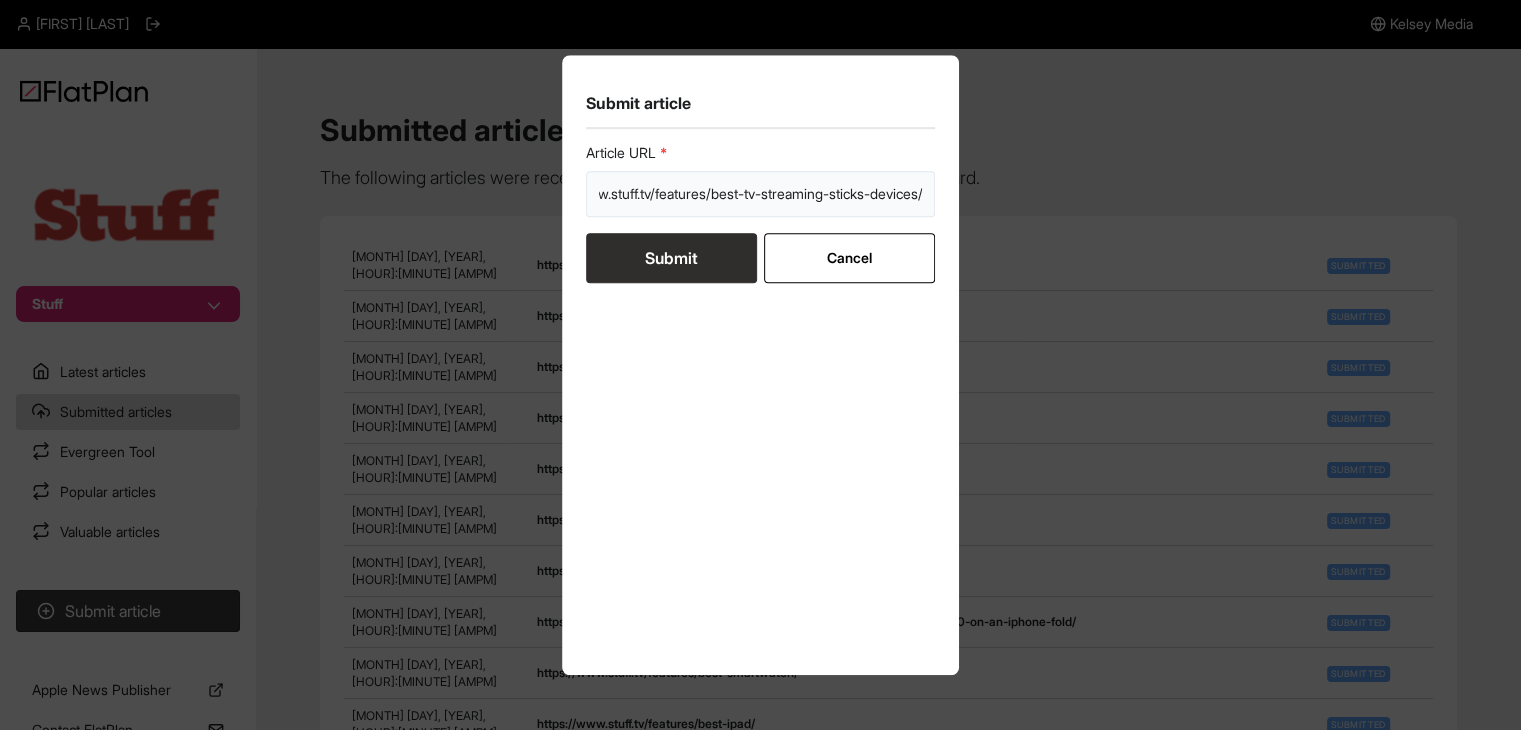 type on "https://www.stuff.tv/features/best-tv-streaming-sticks-devices/" 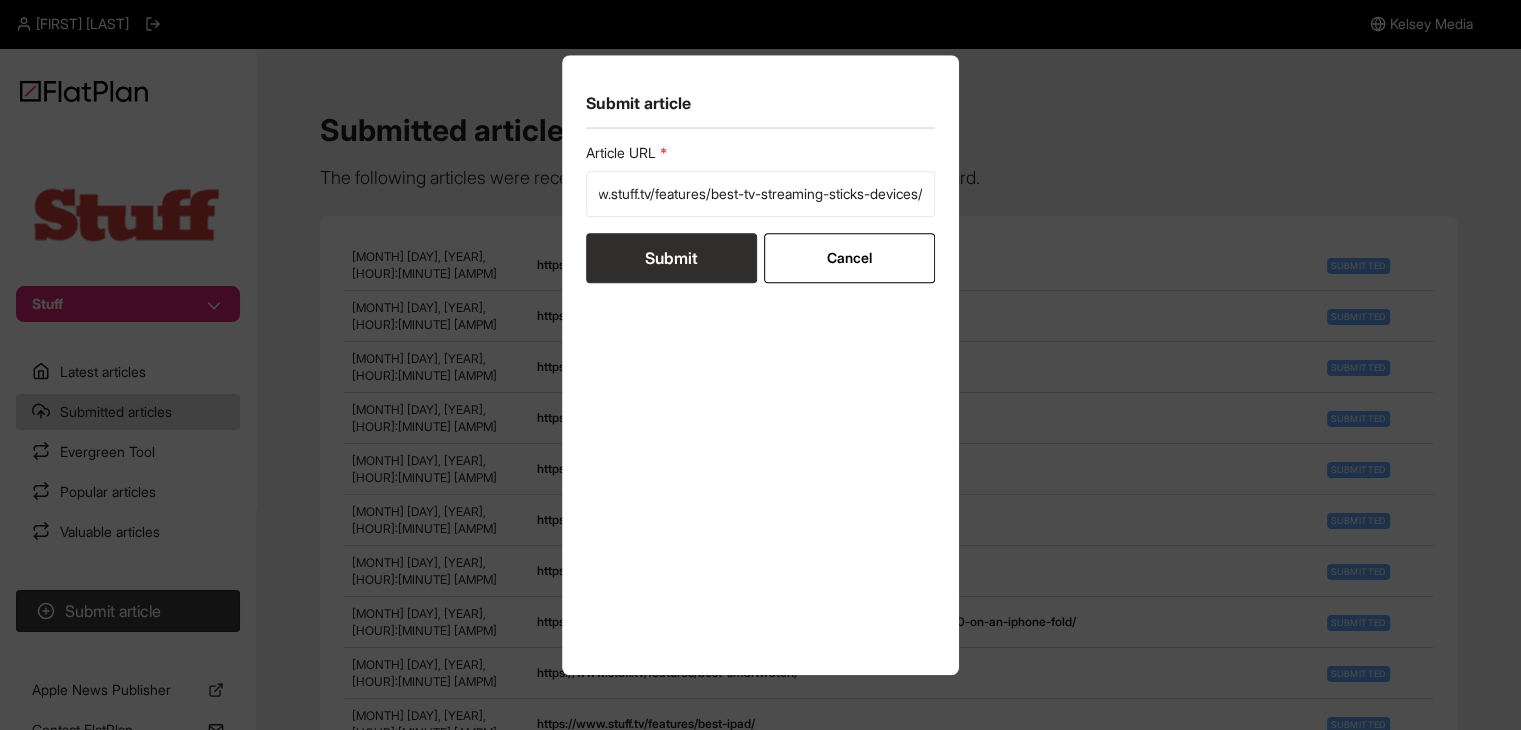 scroll, scrollTop: 0, scrollLeft: 0, axis: both 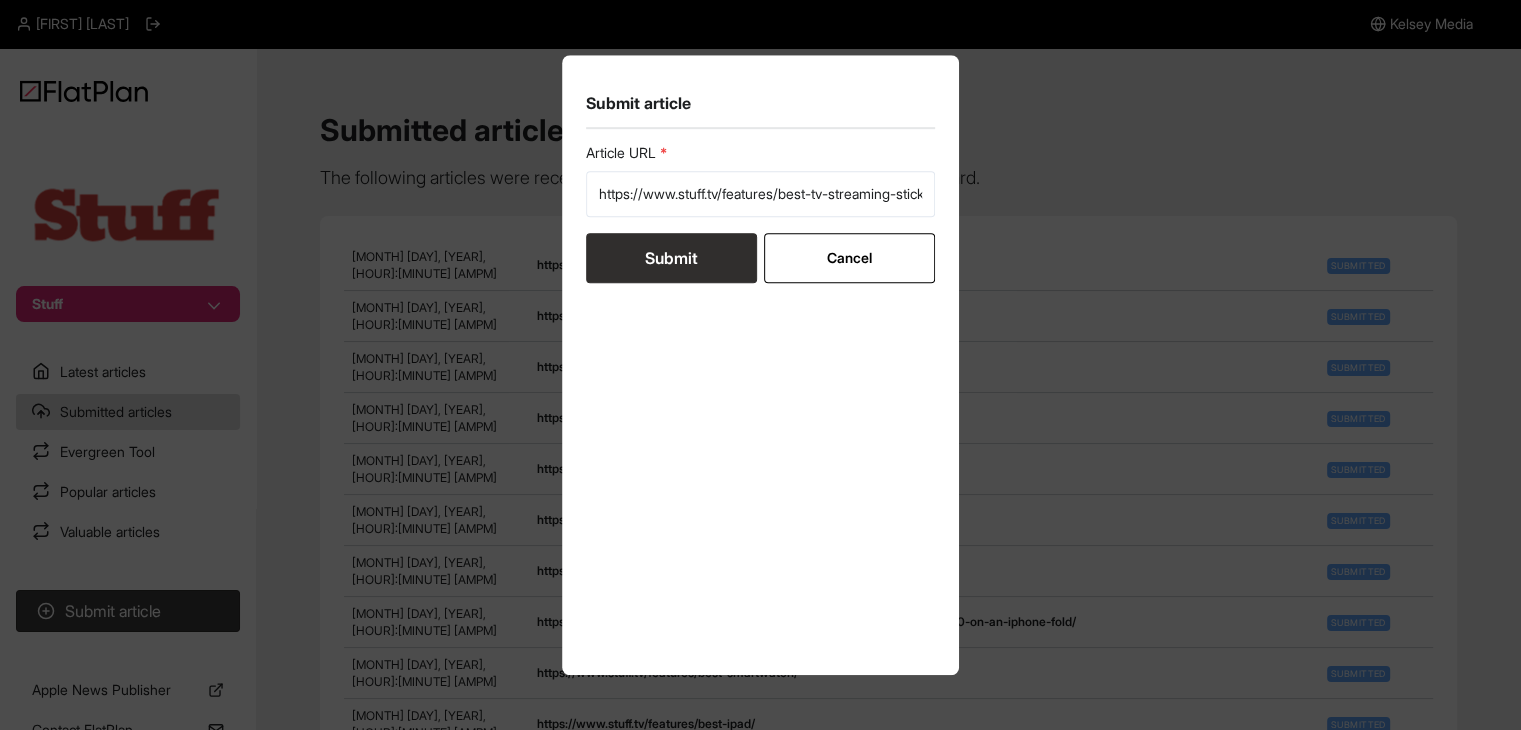click on "Submit" at bounding box center (671, 258) 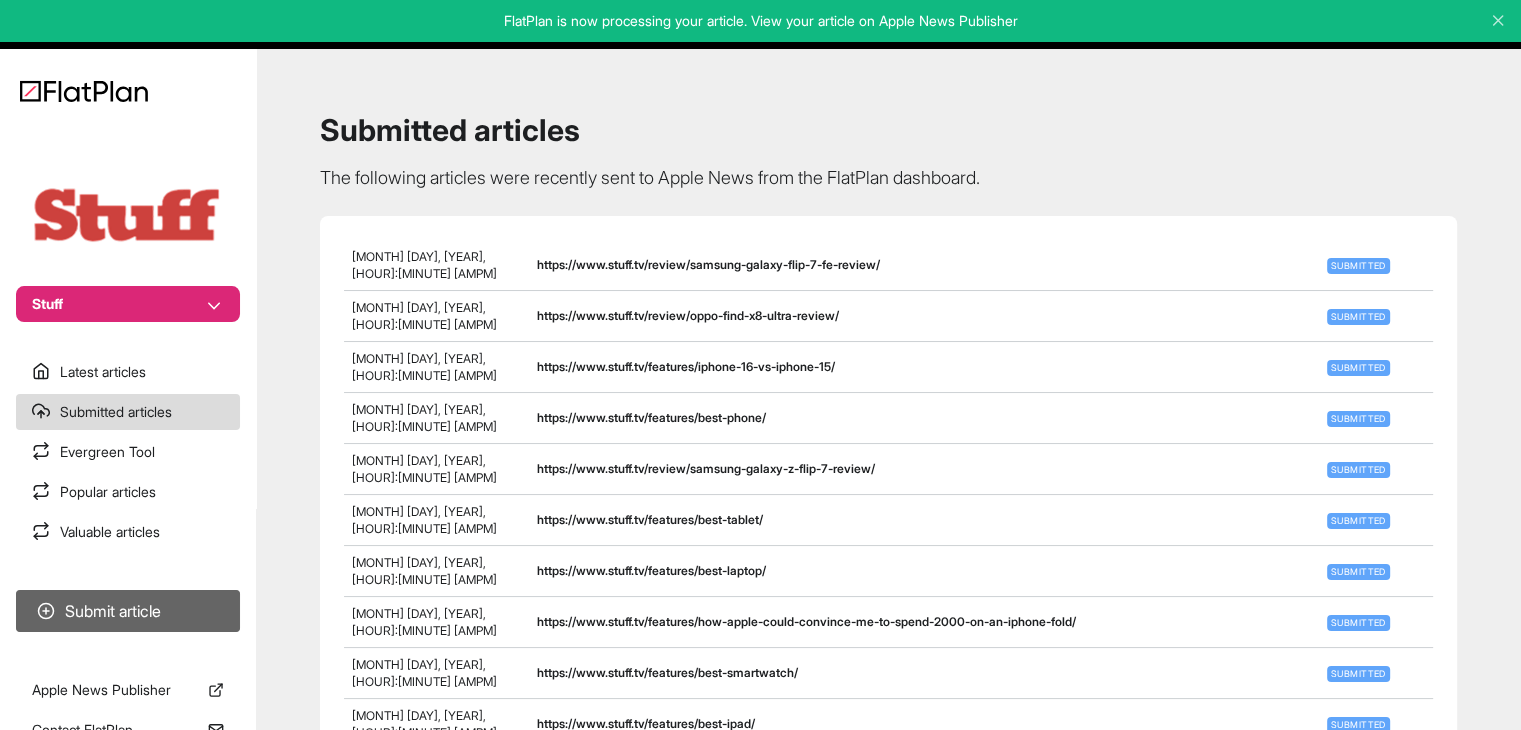 click on "Submit article" at bounding box center [128, 611] 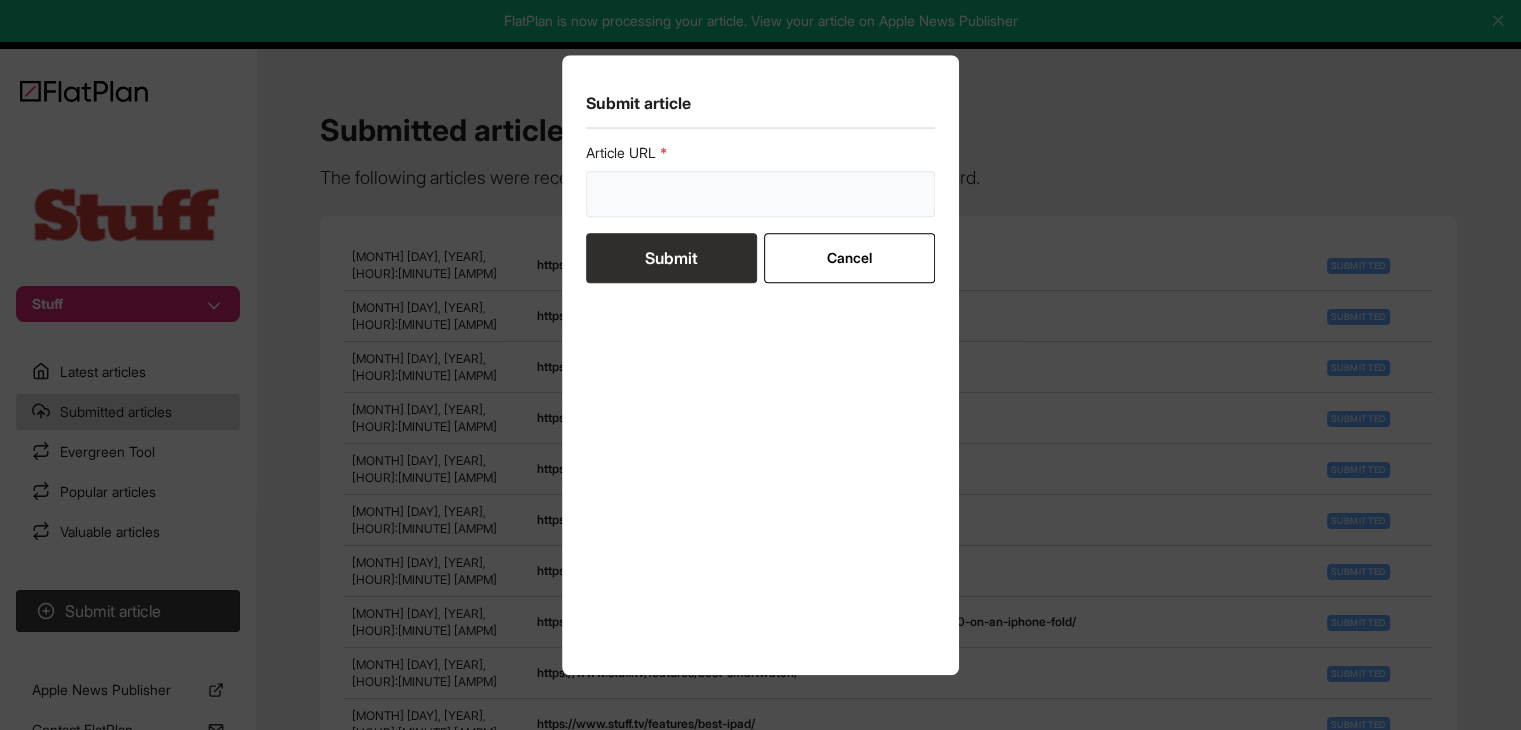 click at bounding box center [761, 194] 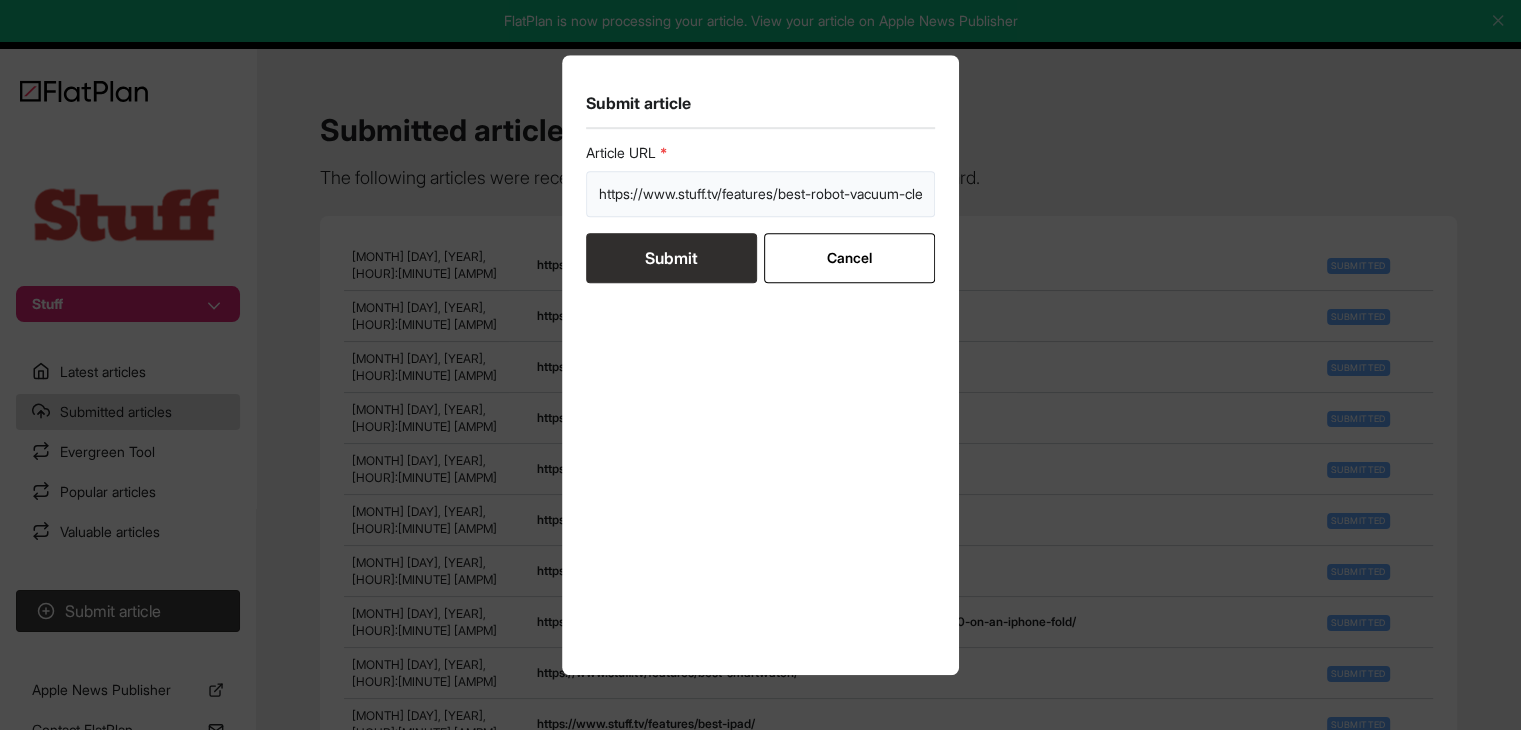 scroll, scrollTop: 0, scrollLeft: 67, axis: horizontal 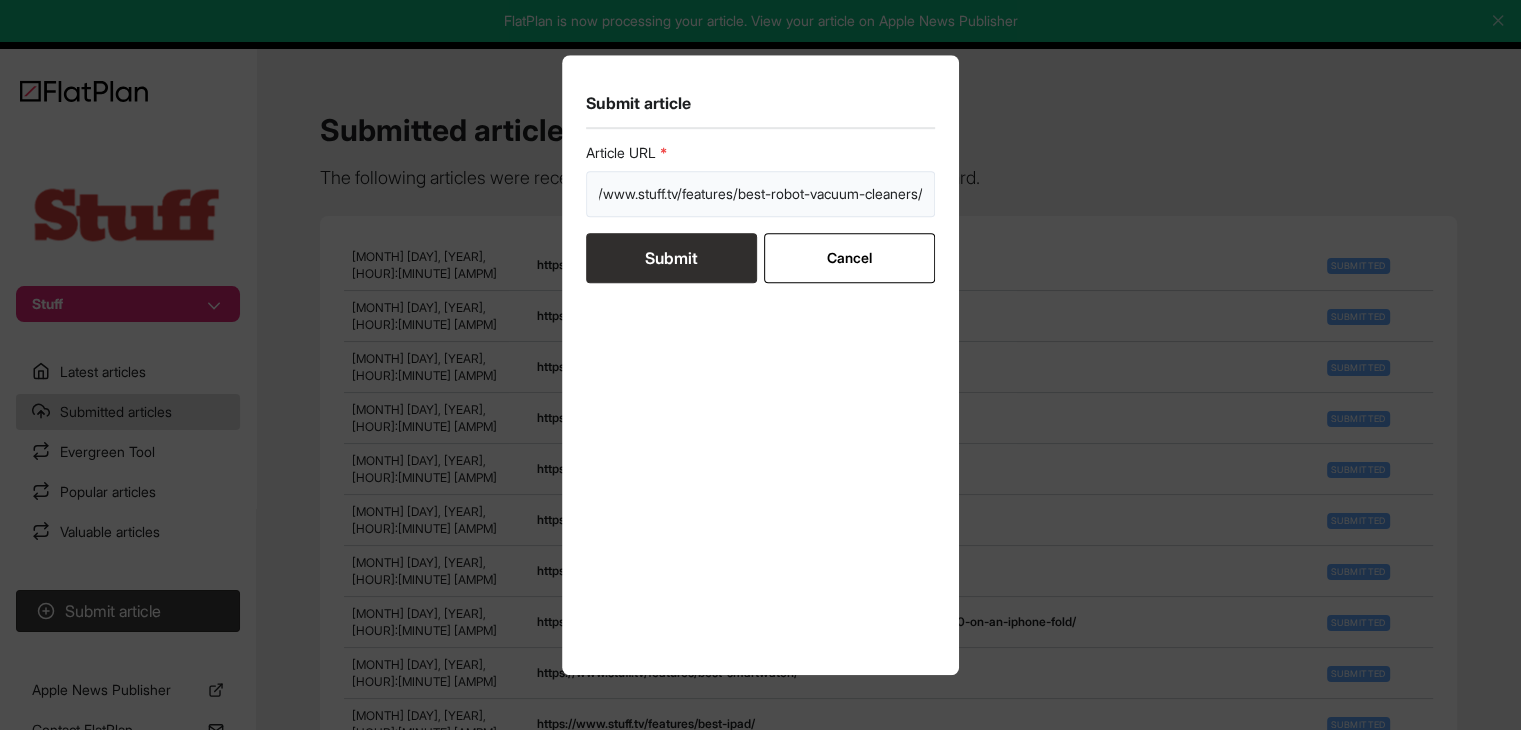type on "https://www.stuff.tv/features/best-robot-vacuum-cleaners/" 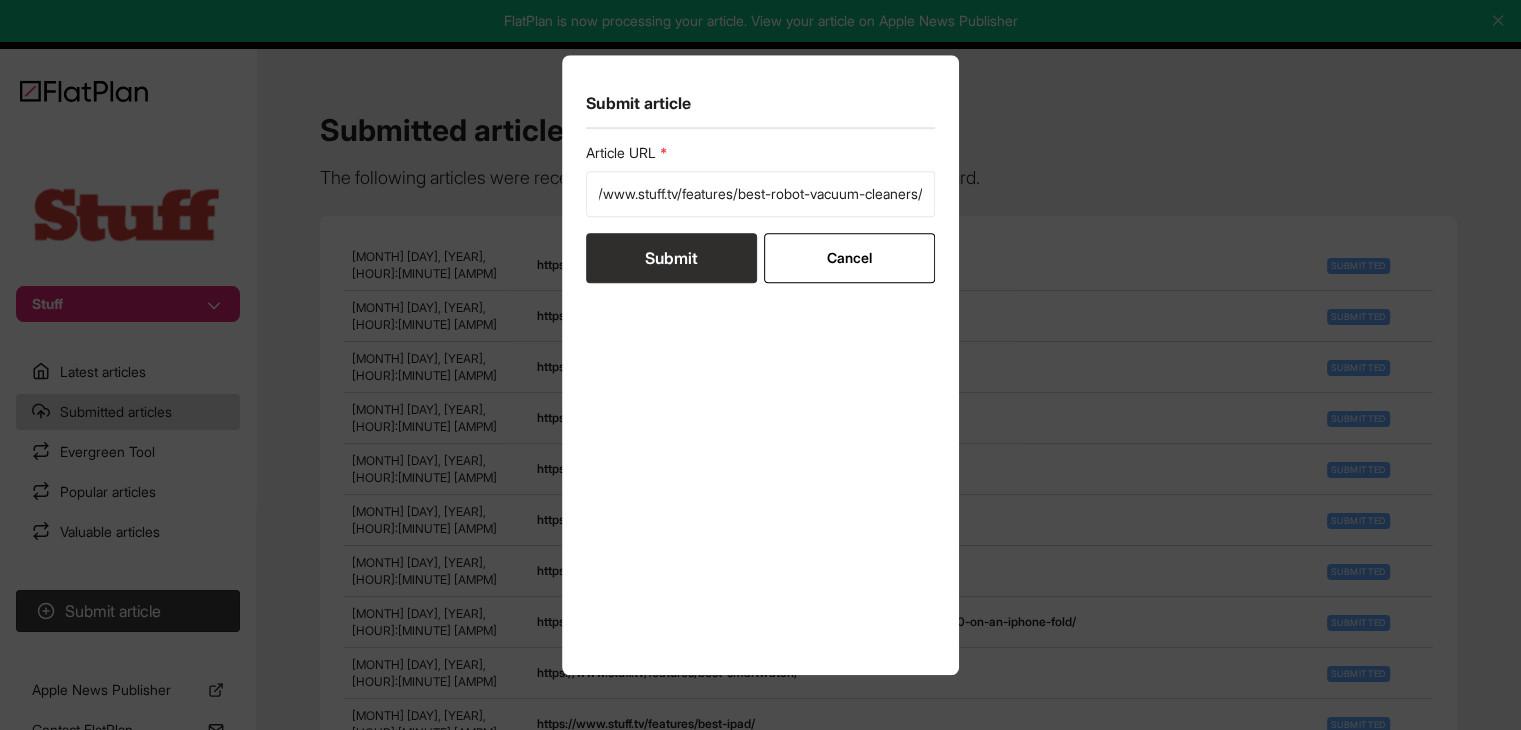 click on "Submit" at bounding box center [671, 258] 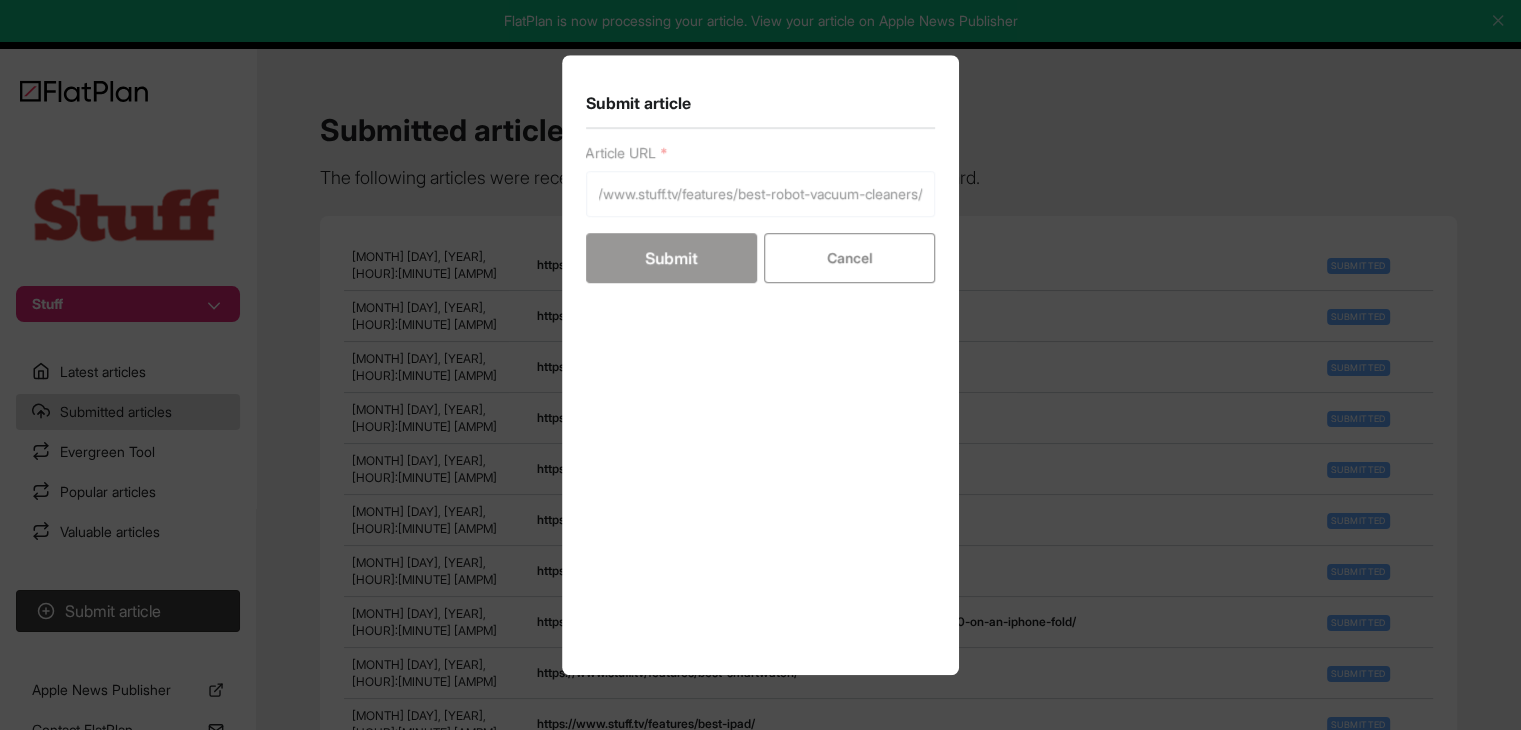 scroll, scrollTop: 0, scrollLeft: 0, axis: both 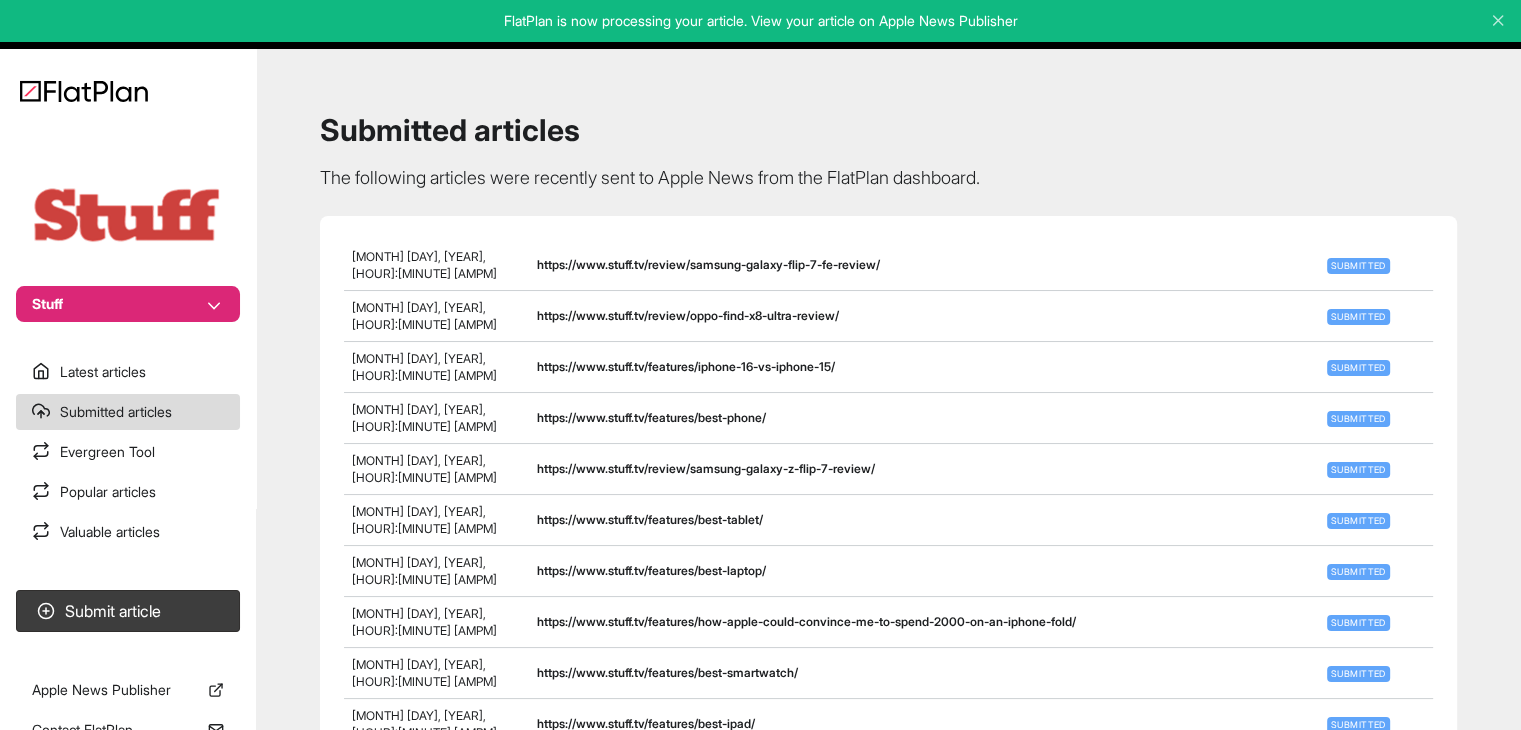 click on "Stuff" at bounding box center [128, 304] 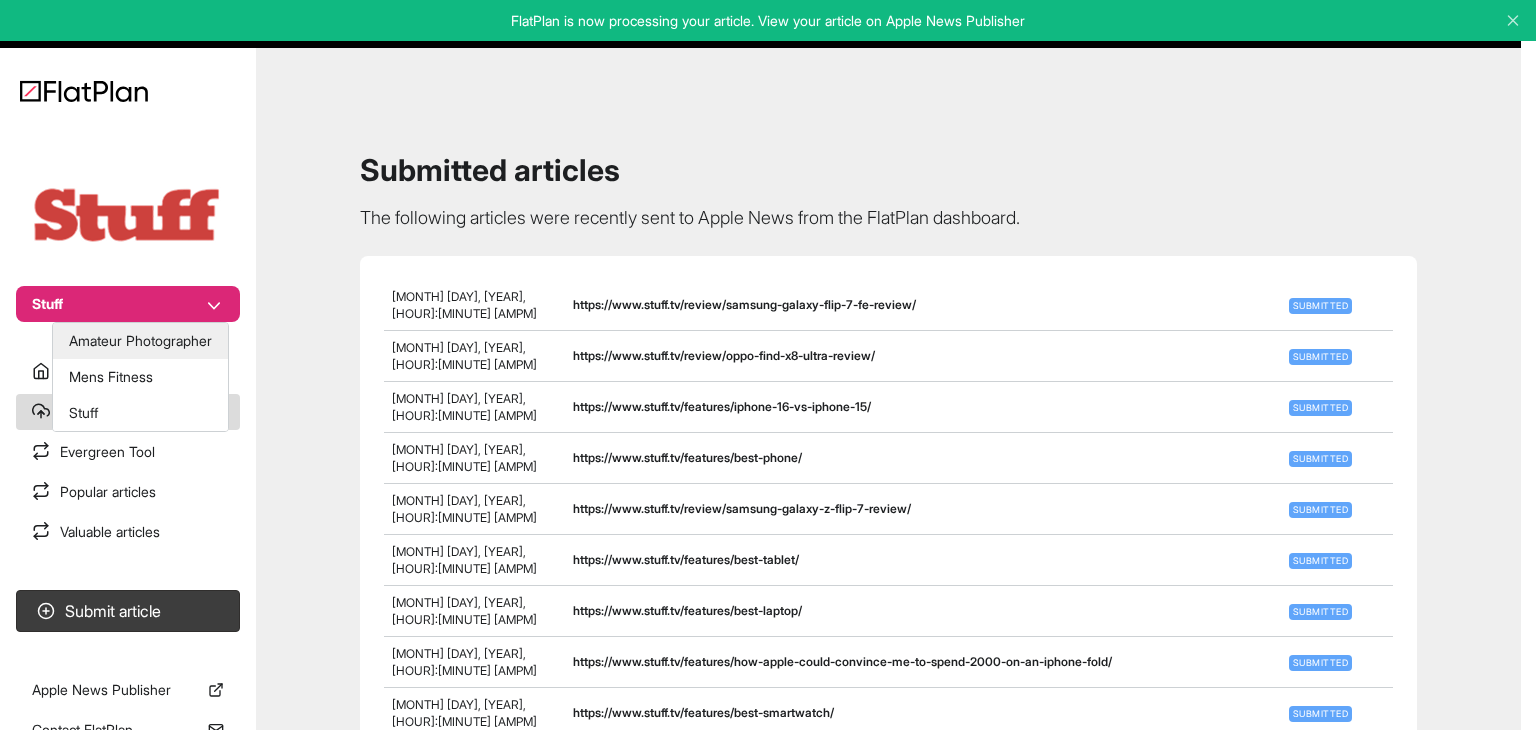 click on "Amateur Photographer" at bounding box center (140, 341) 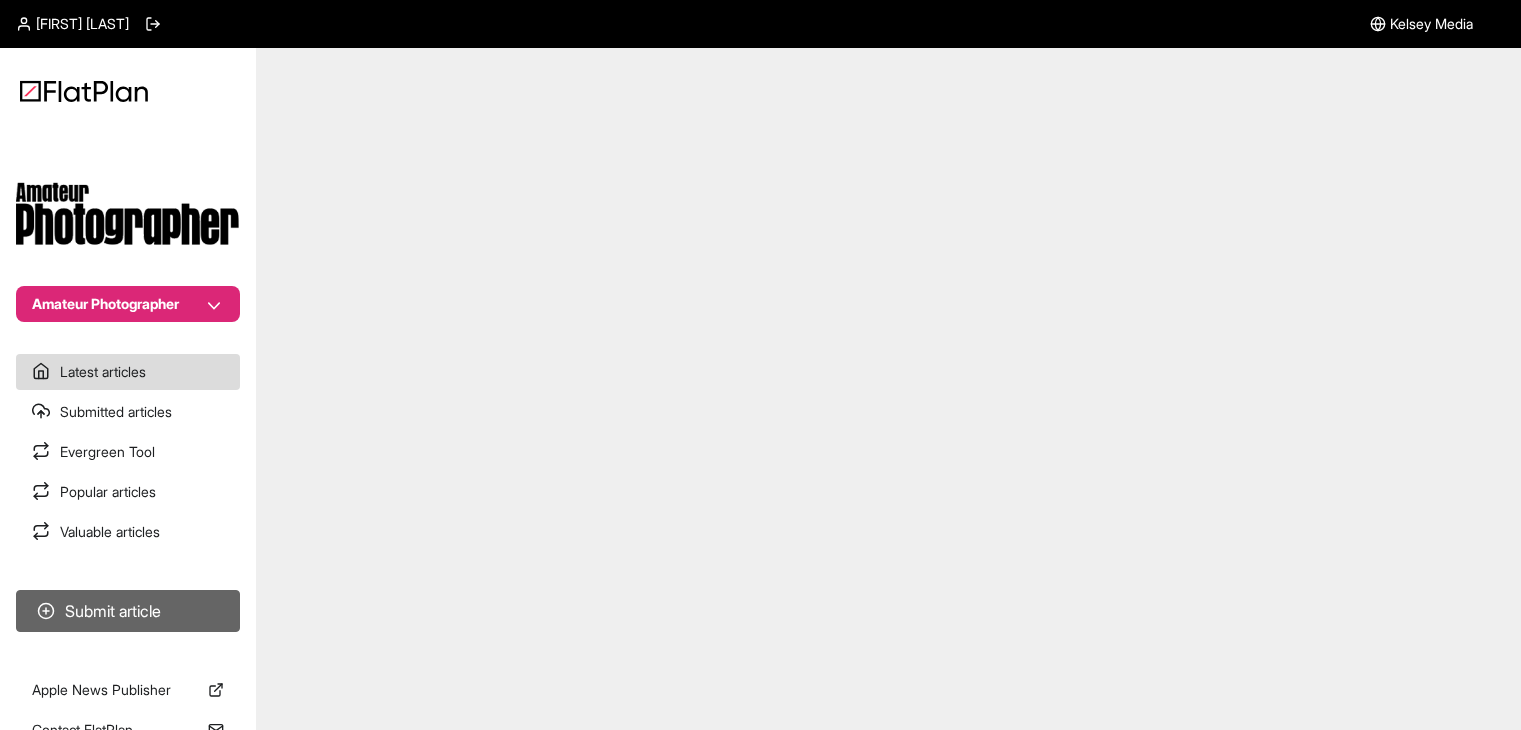scroll, scrollTop: 0, scrollLeft: 0, axis: both 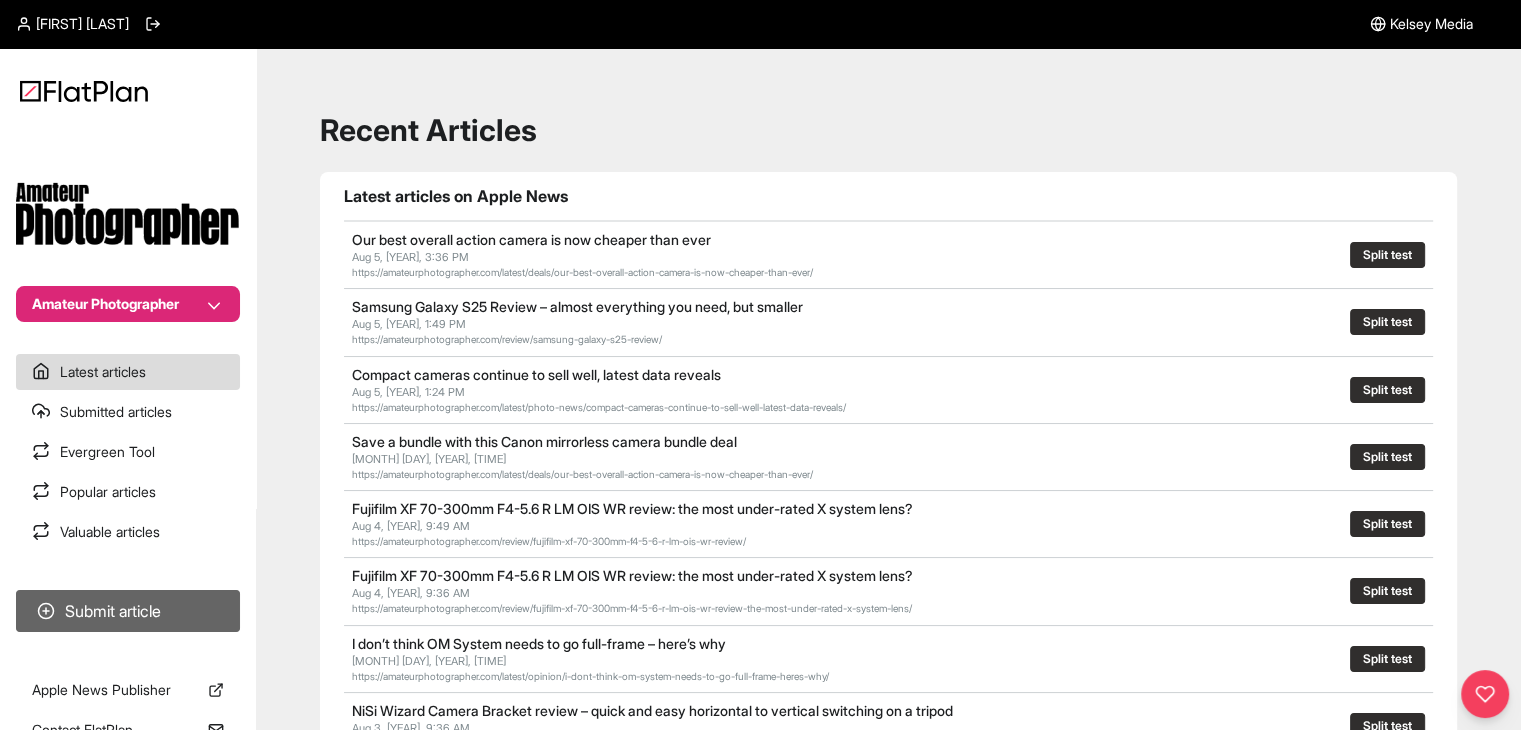 click on "Submit article" at bounding box center [128, 611] 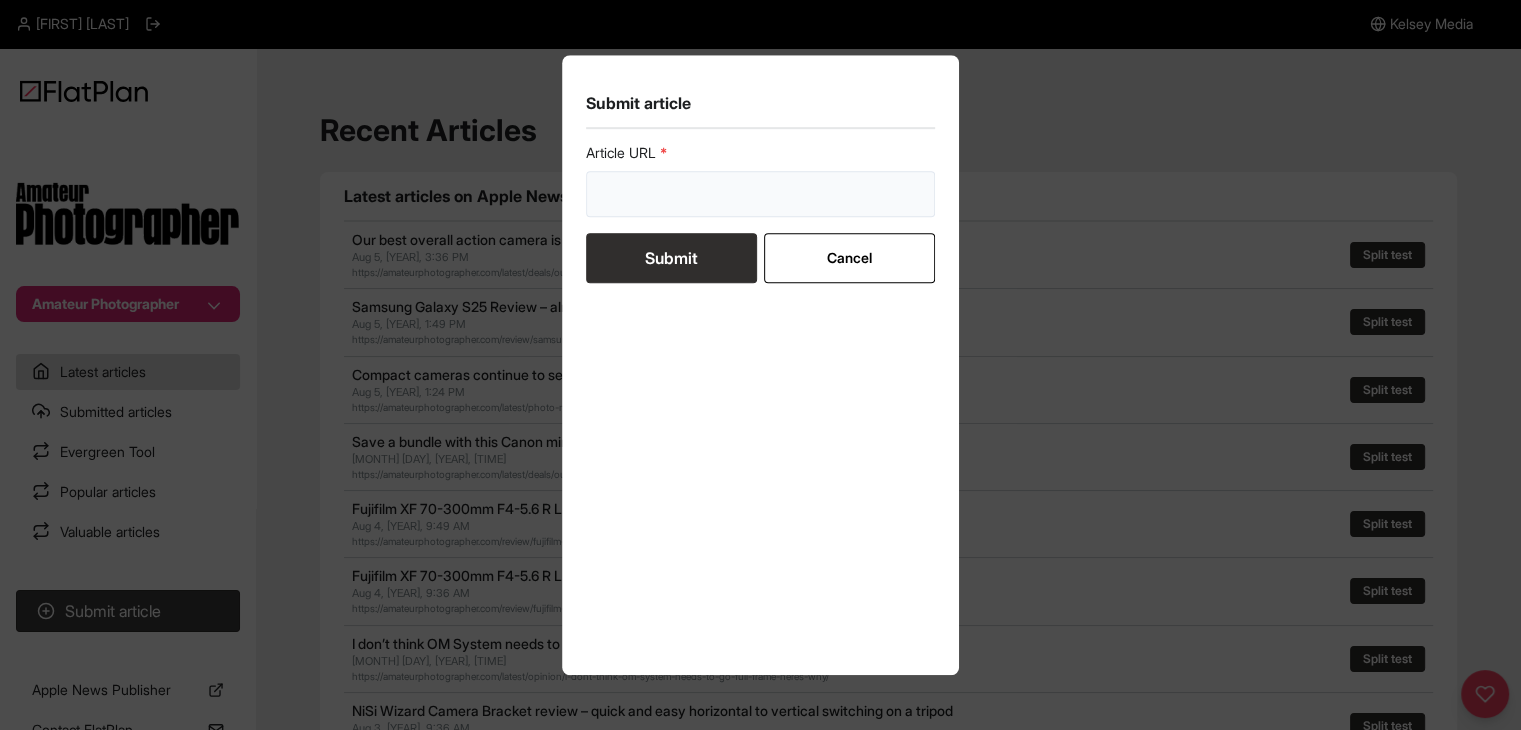 click at bounding box center (761, 194) 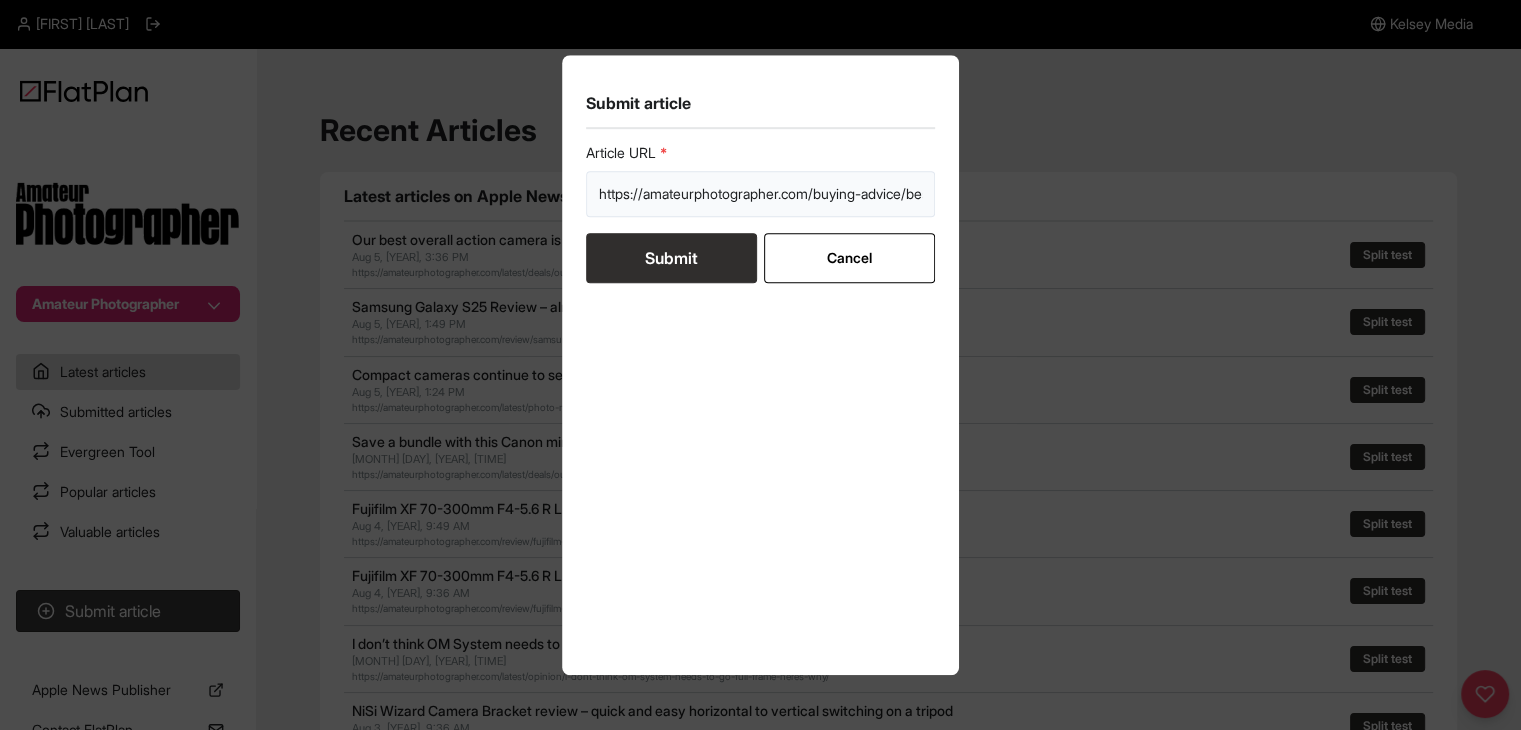 scroll, scrollTop: 0, scrollLeft: 204, axis: horizontal 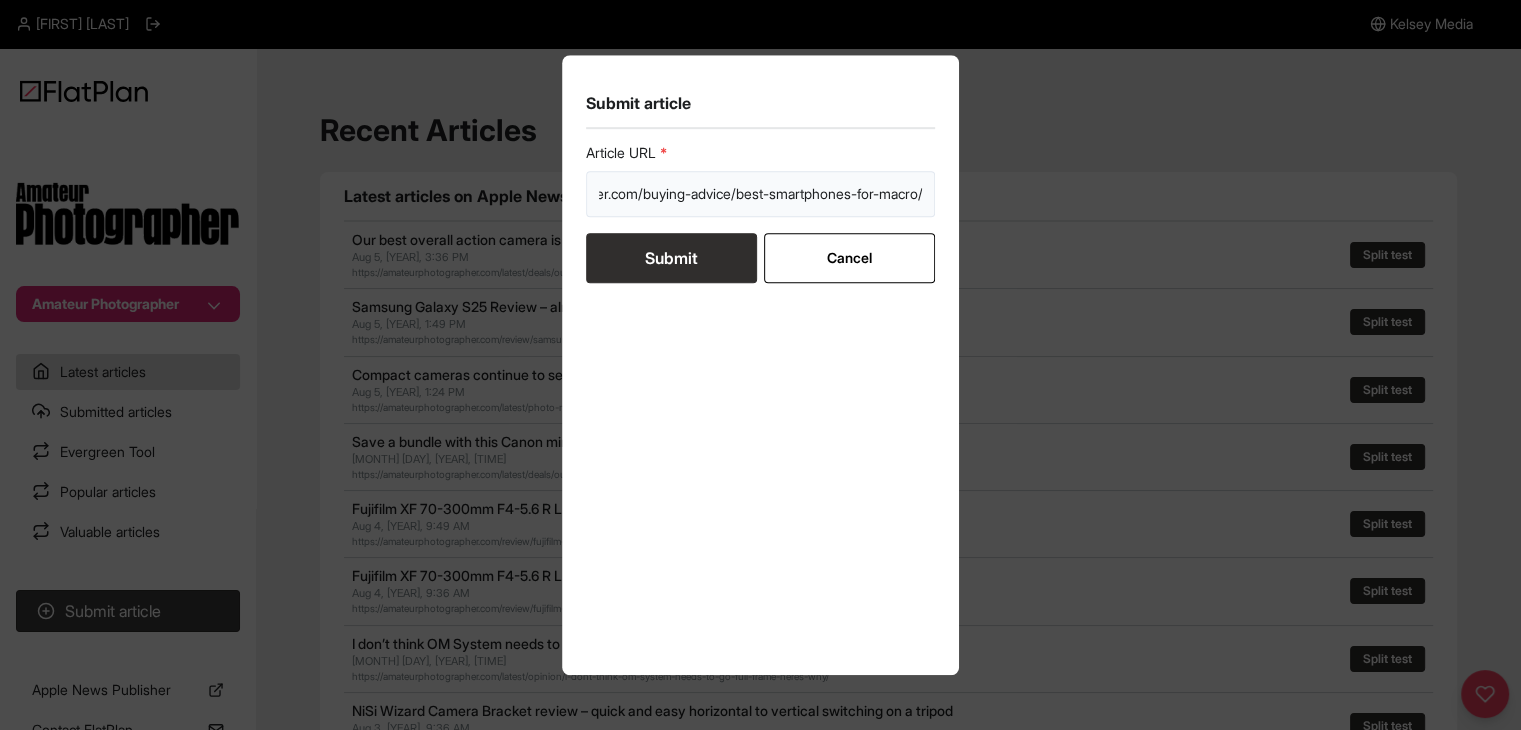 type on "https://amateurphotographer.com/buying-advice/best-smartphones-for-macro/" 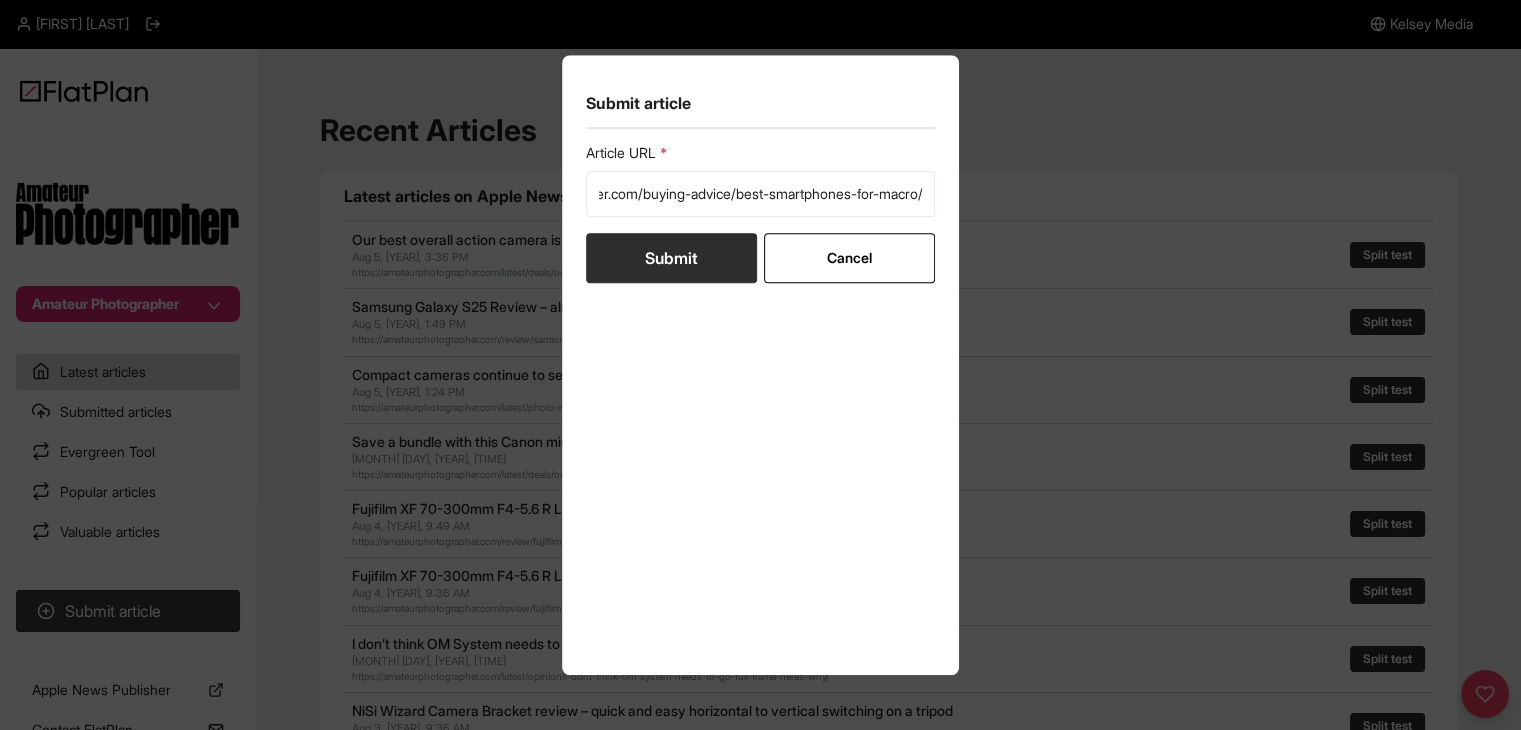 scroll, scrollTop: 0, scrollLeft: 0, axis: both 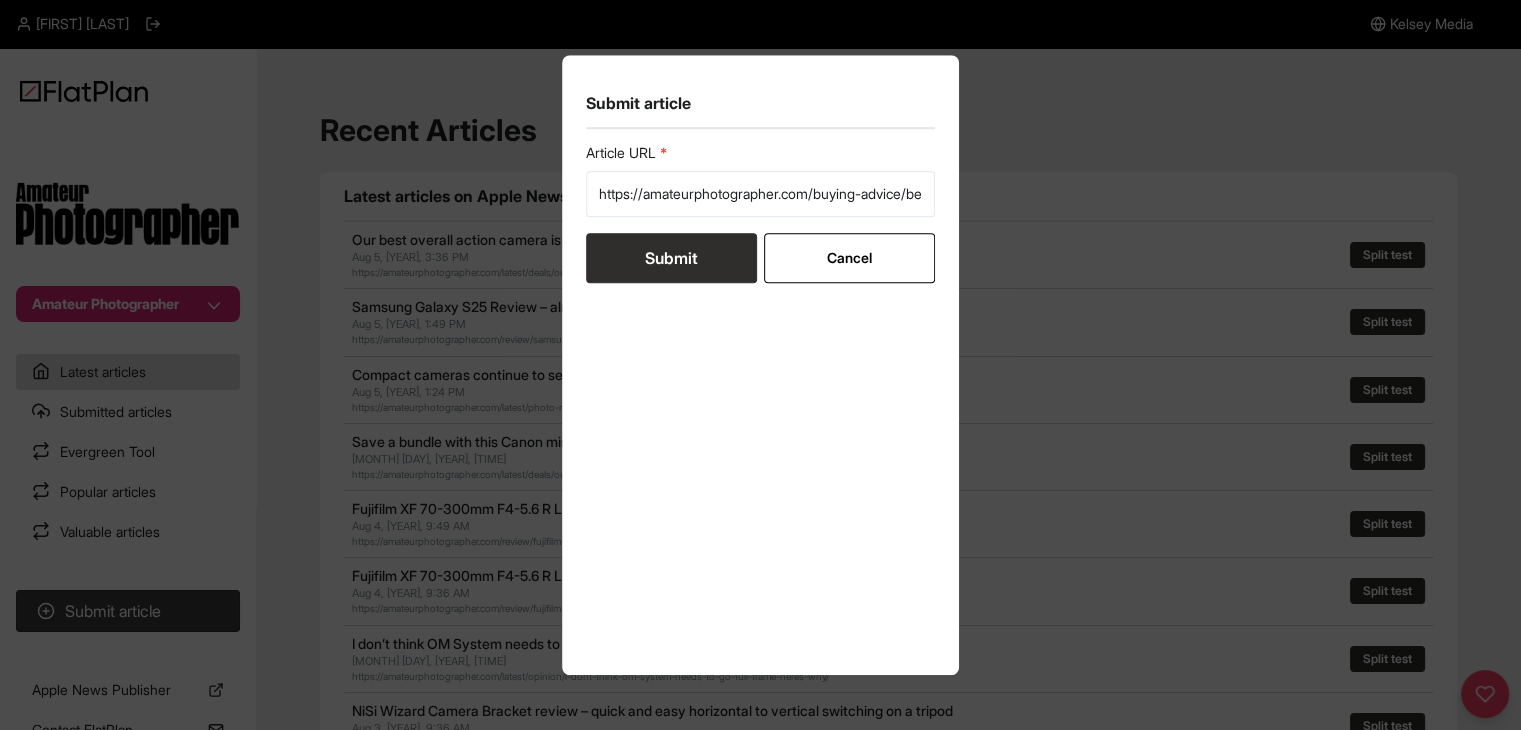 click on "Submit" at bounding box center (671, 258) 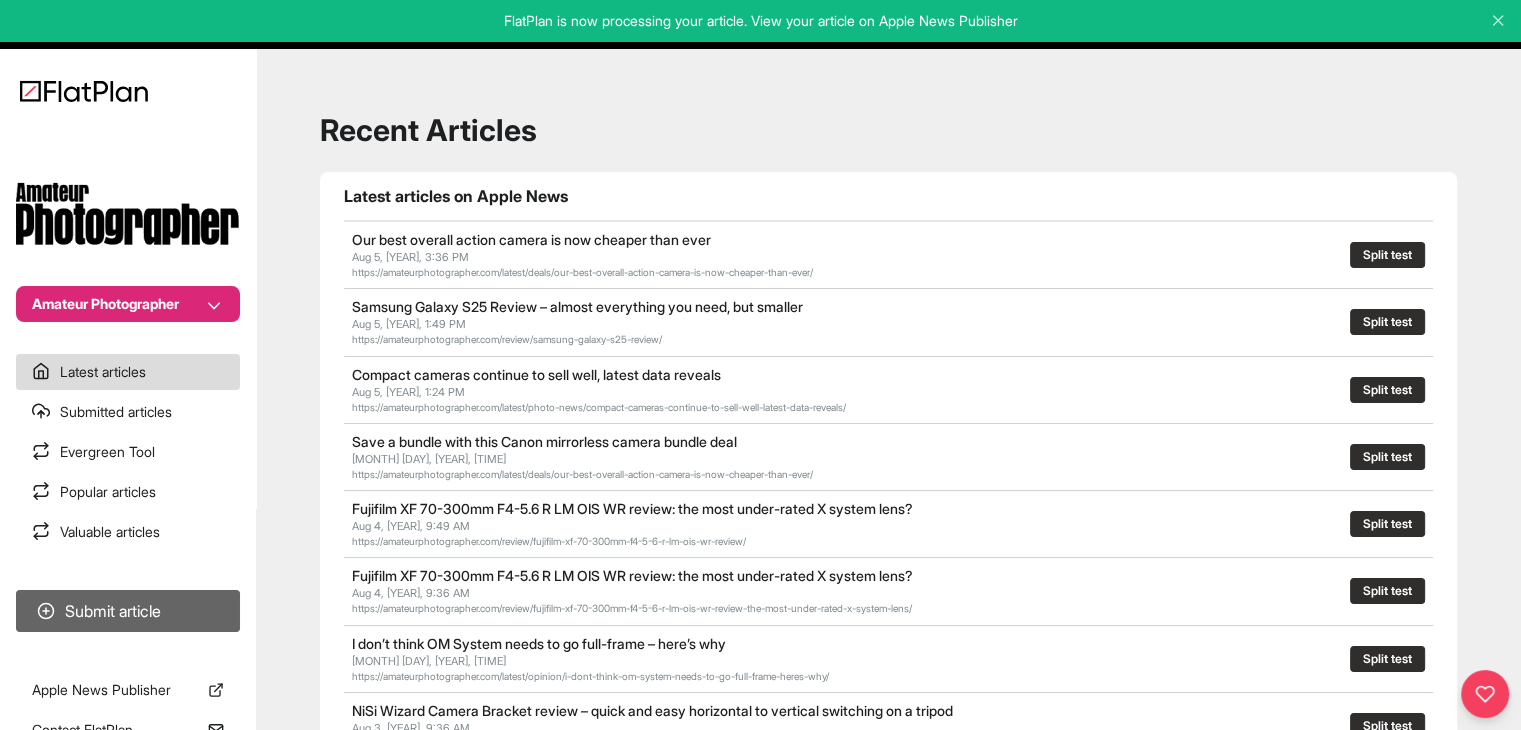 click on "Submit article" at bounding box center [128, 611] 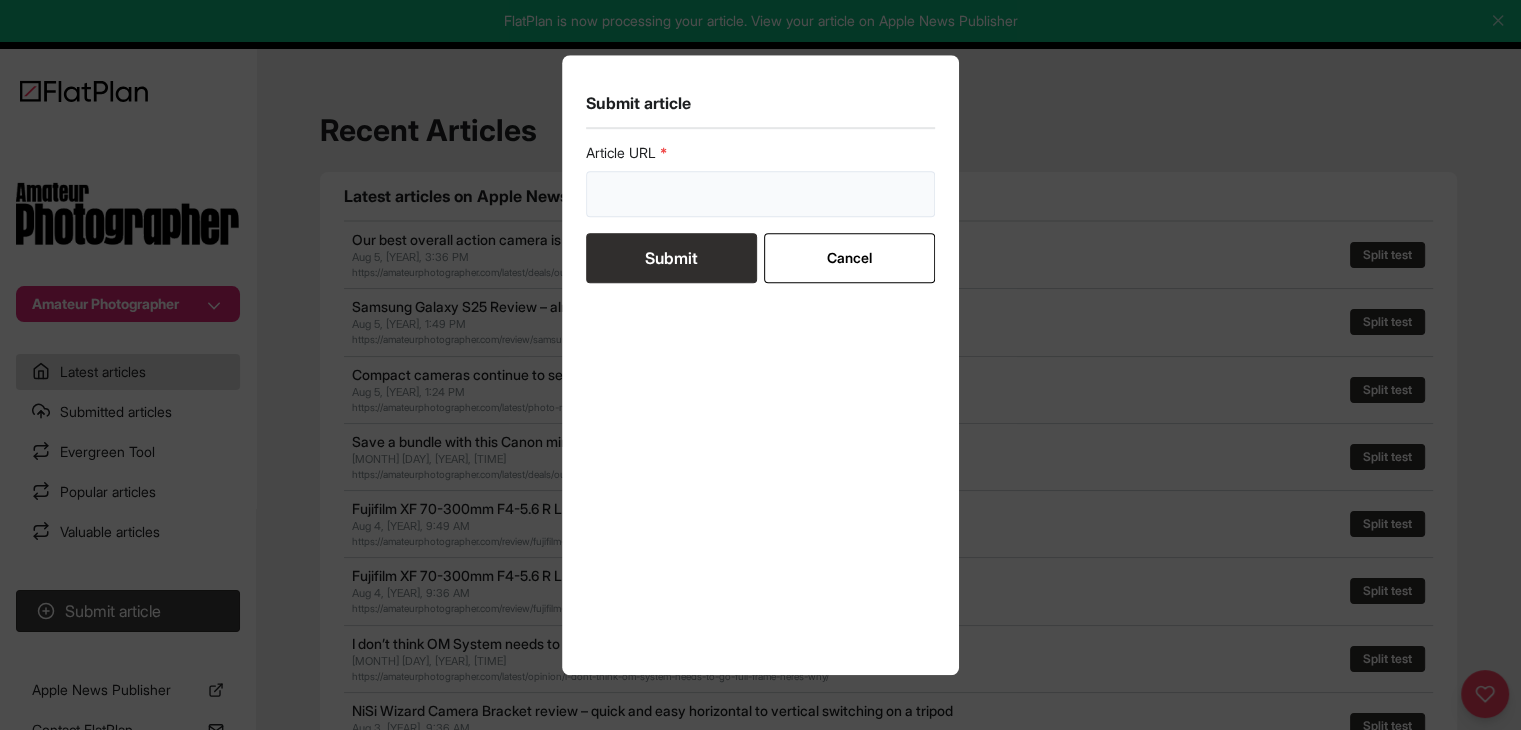click at bounding box center [761, 194] 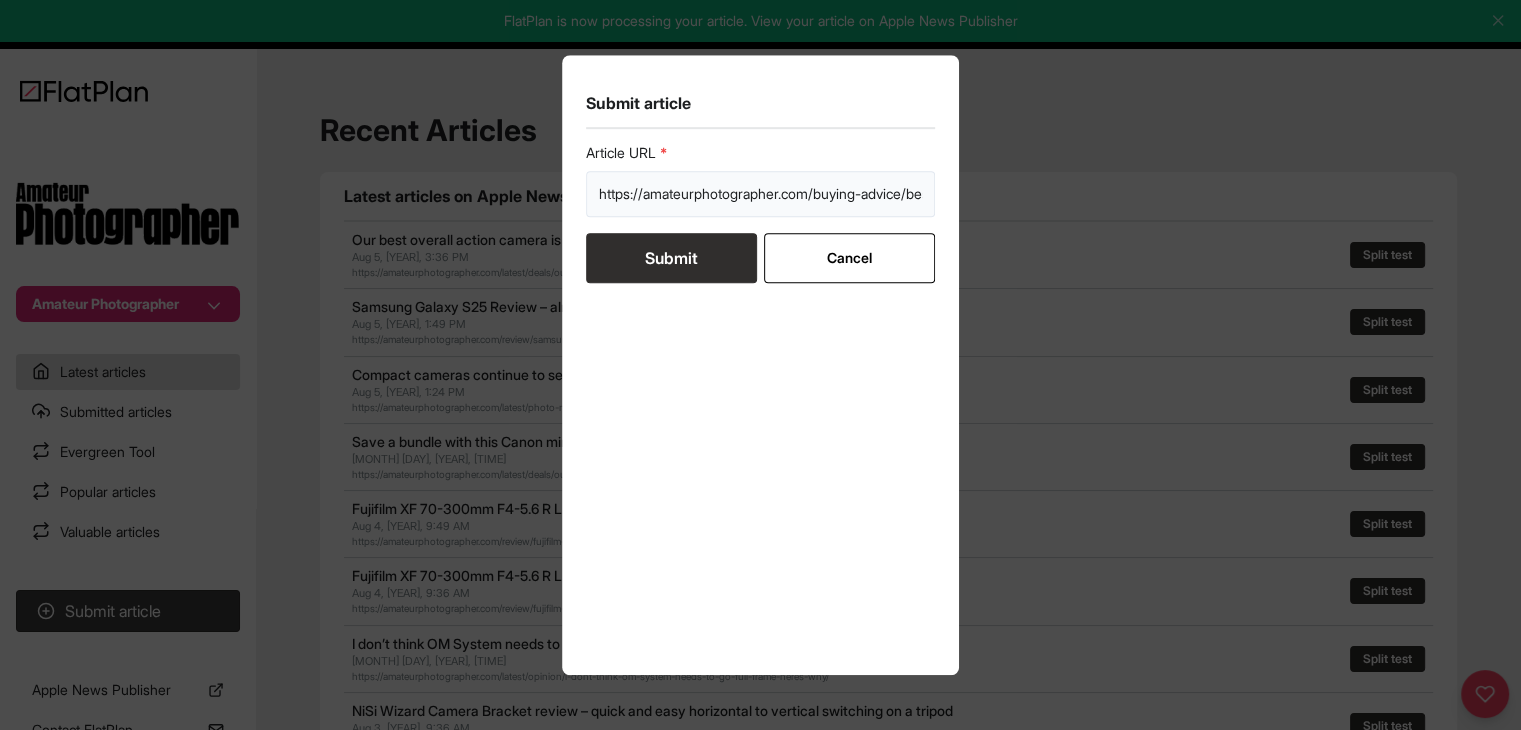 scroll, scrollTop: 0, scrollLeft: 202, axis: horizontal 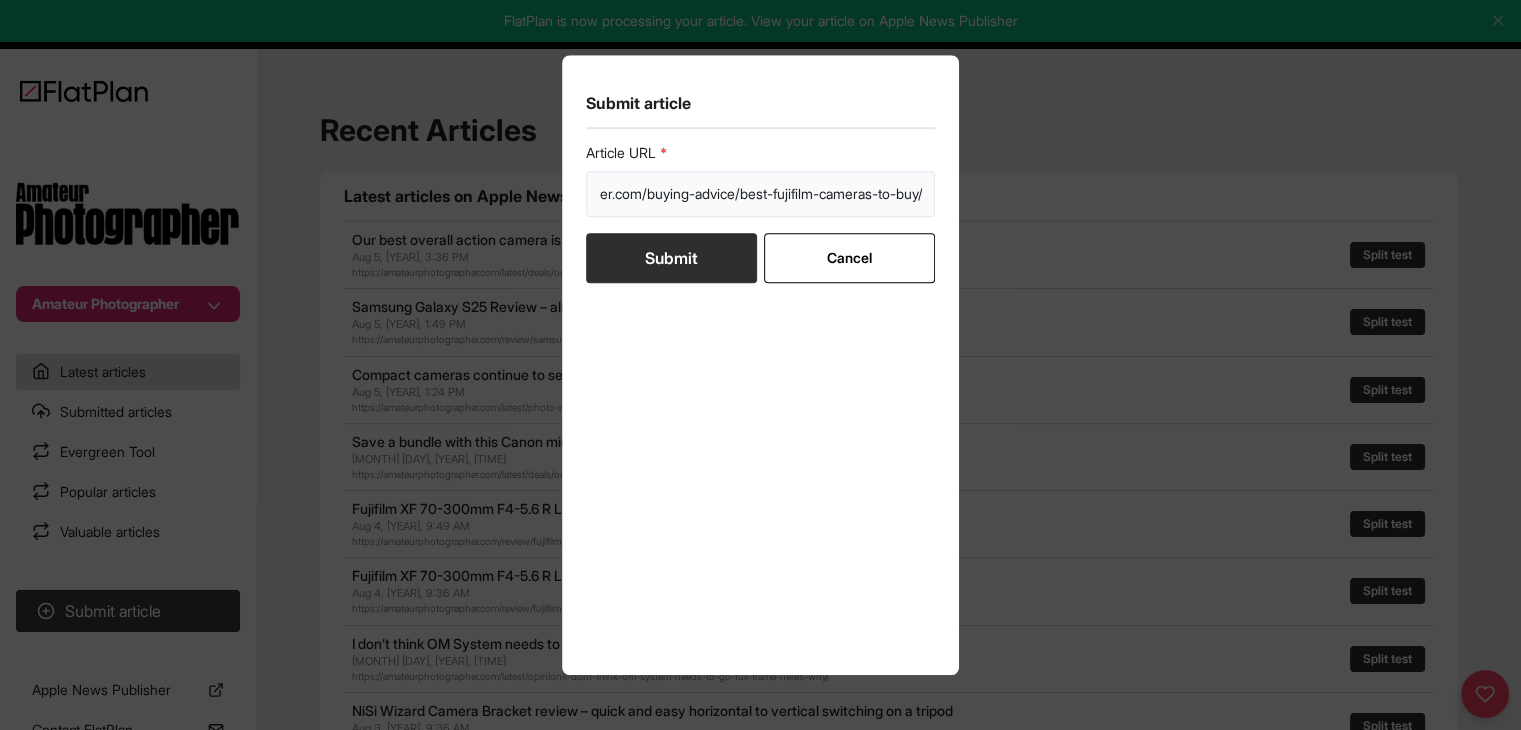 type on "https://amateurphotographer.com/buying-advice/best-fujifilm-cameras-to-buy/" 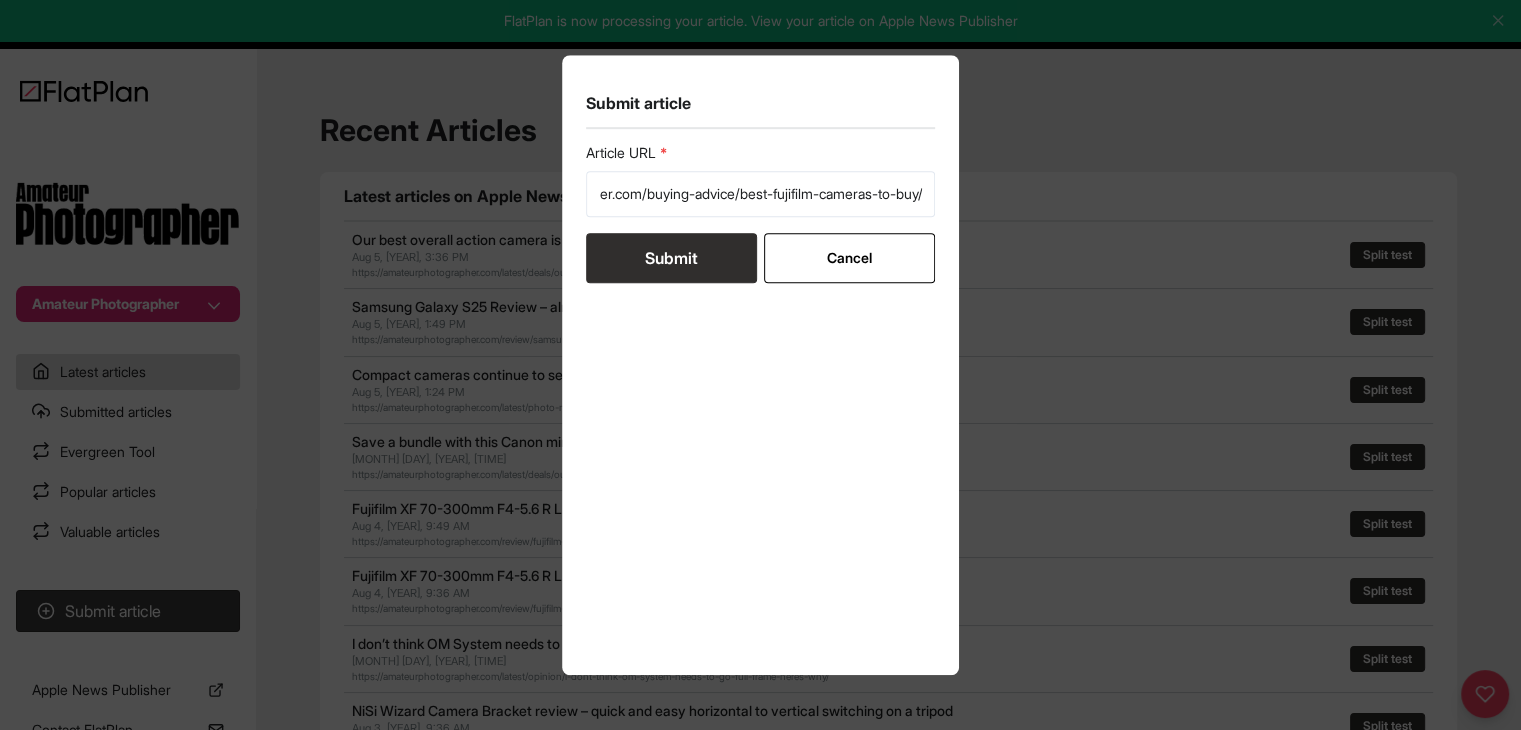 click on "Submit" at bounding box center [671, 258] 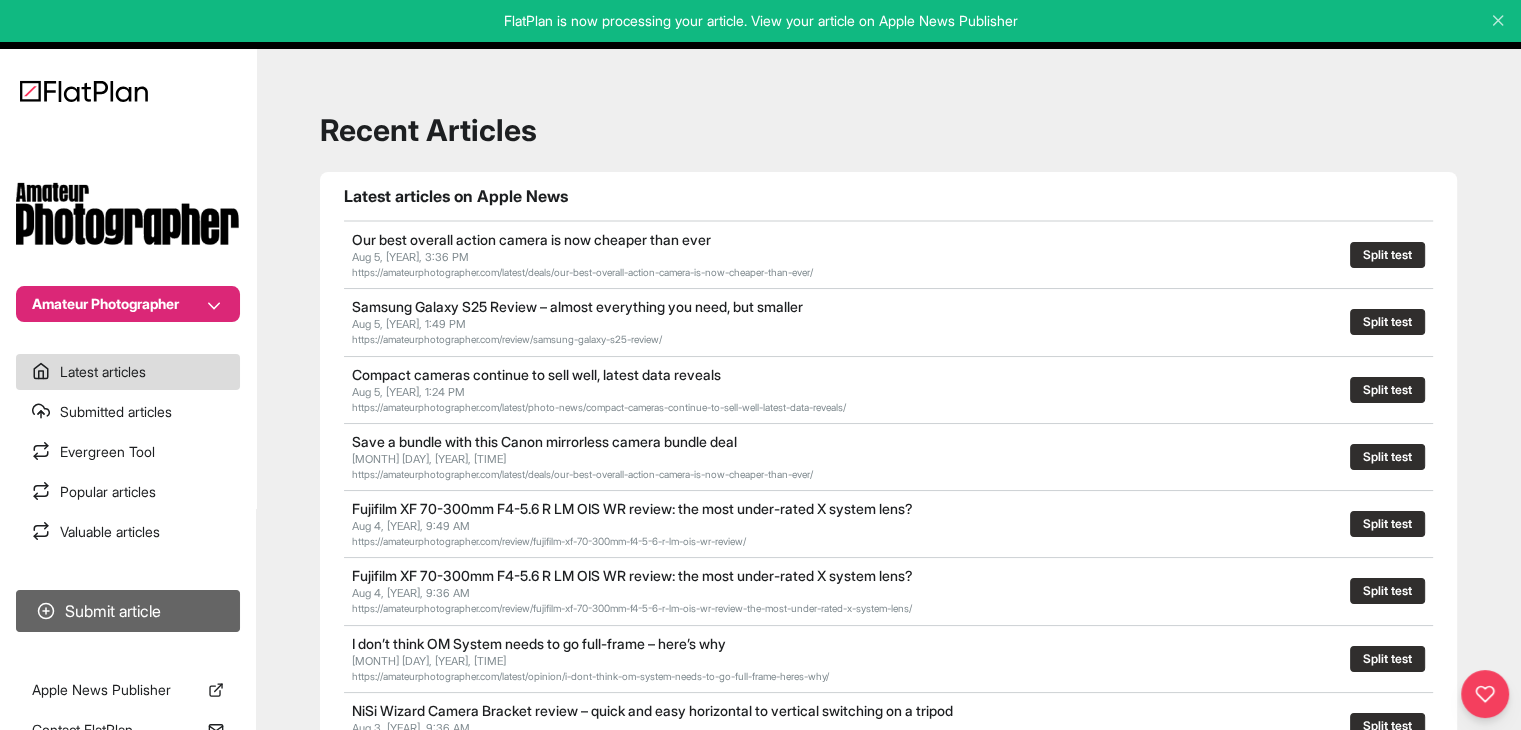 click on "Submit article" at bounding box center [128, 611] 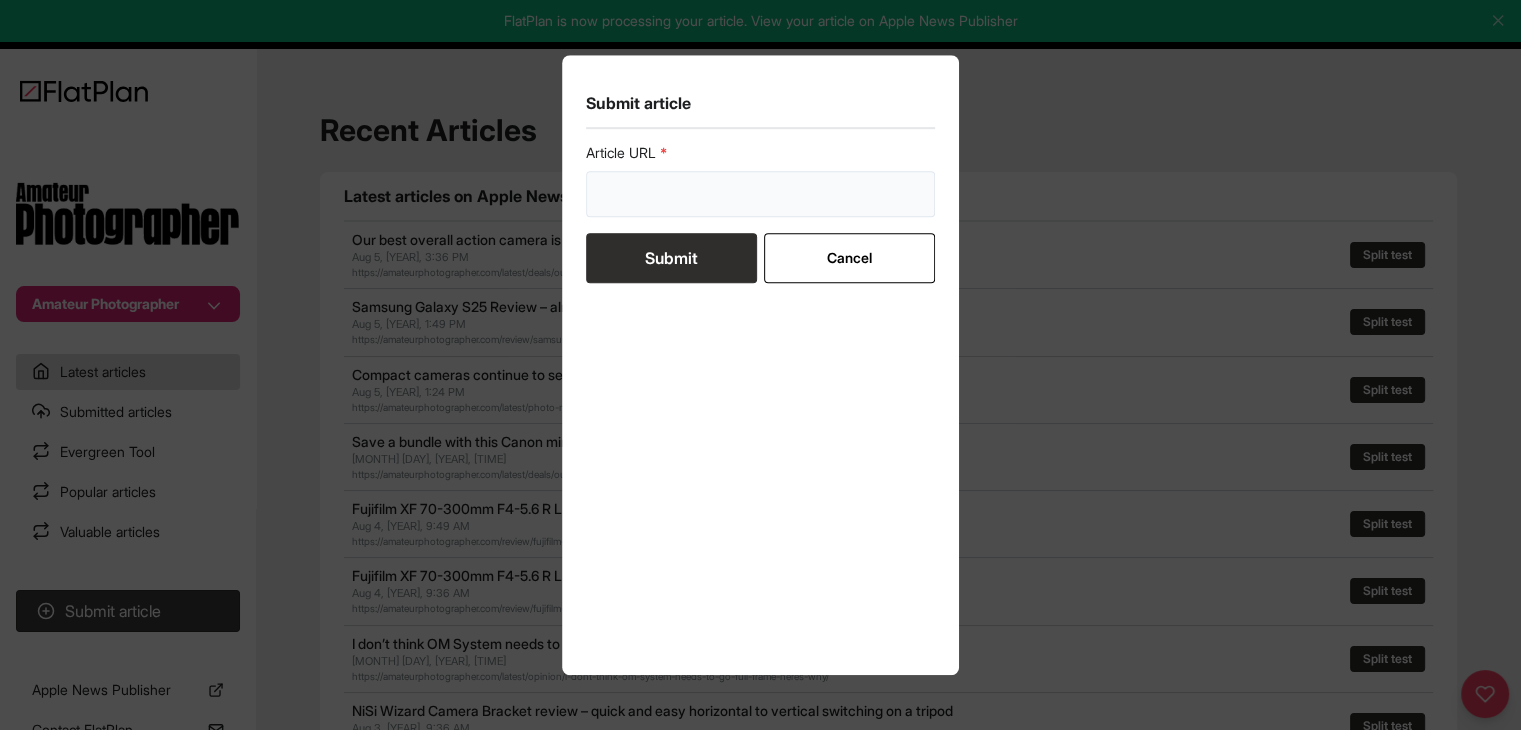 click at bounding box center (761, 194) 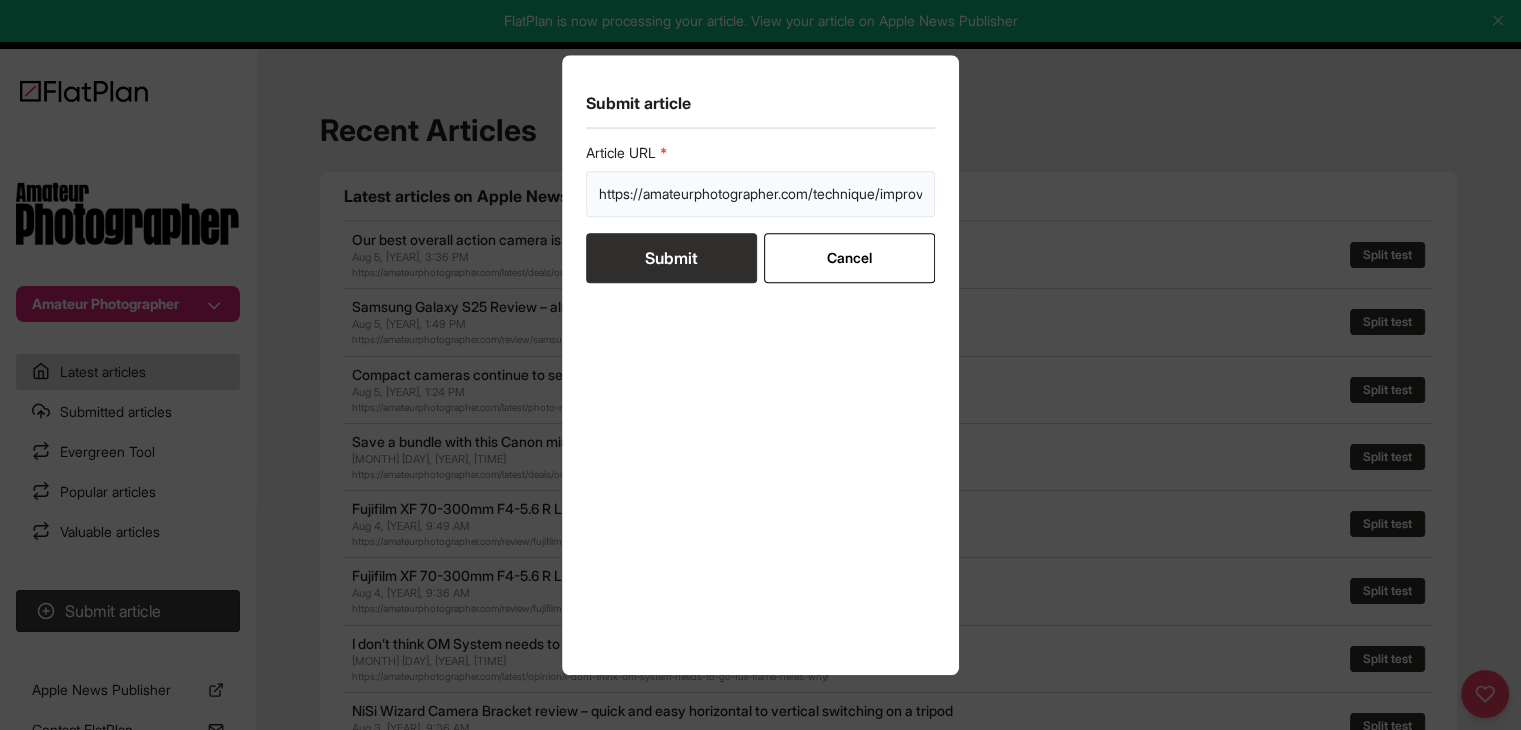scroll, scrollTop: 0, scrollLeft: 482, axis: horizontal 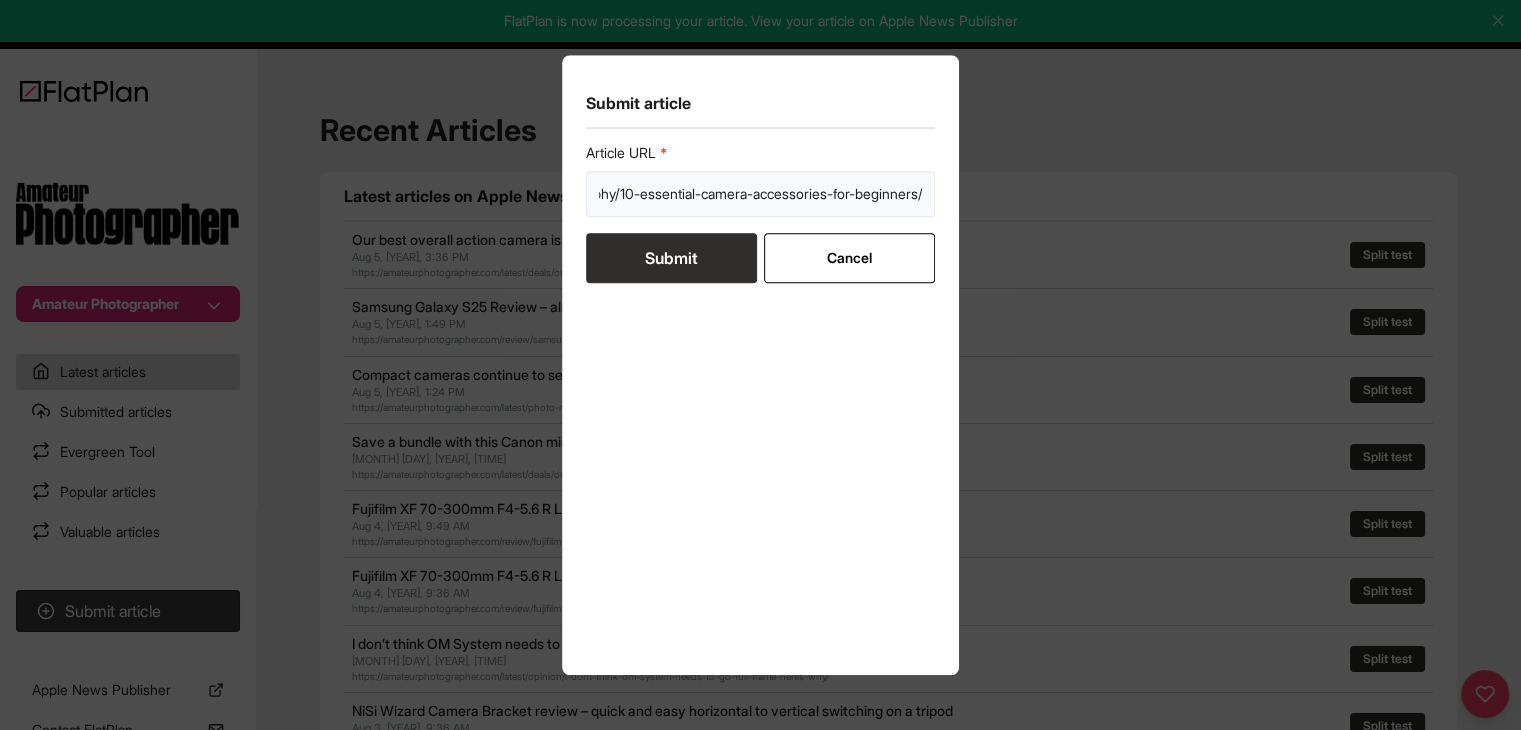 type on "https://amateurphotographer.com/technique/improve-your-photography/10-essential-camera-accessories-for-beginners/" 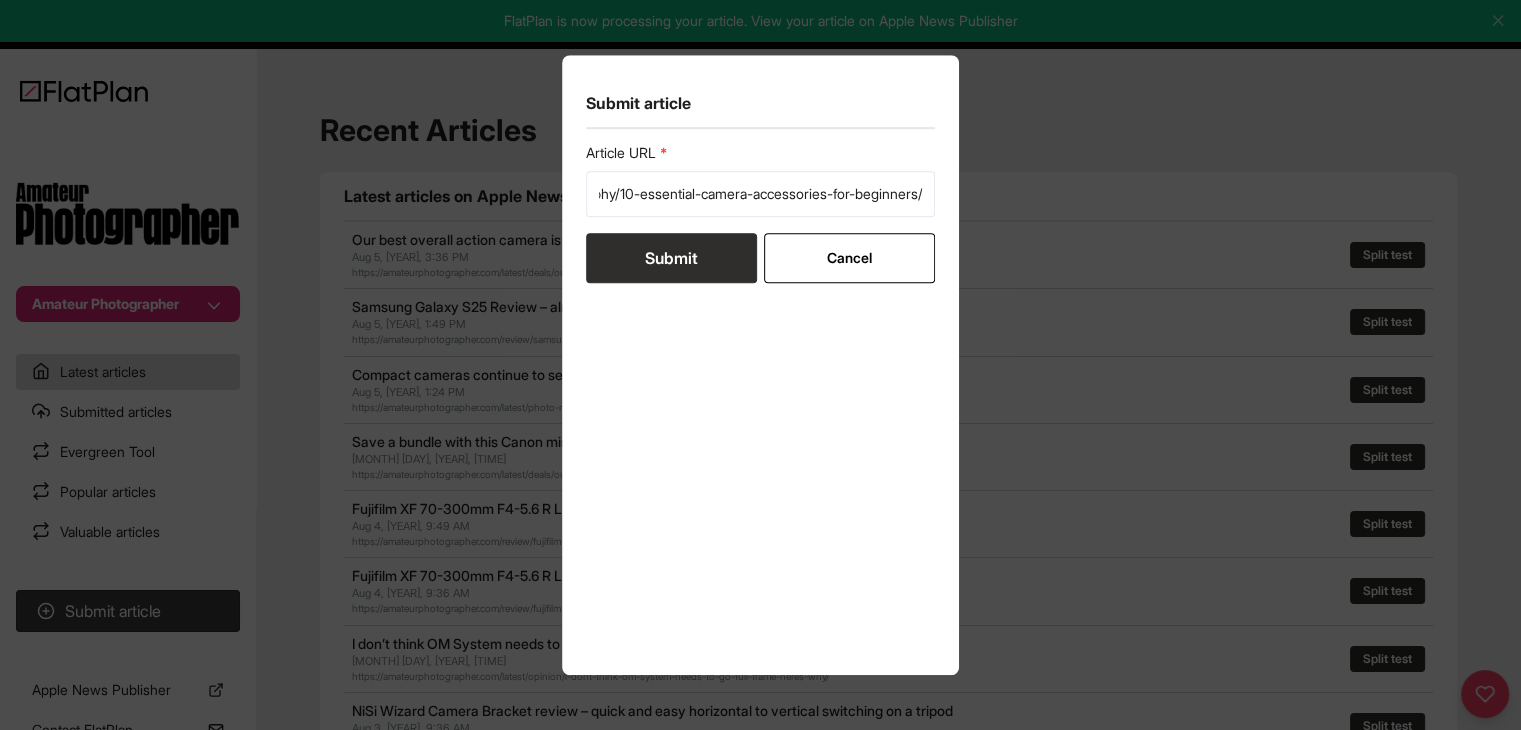 click on "Submit" at bounding box center [671, 258] 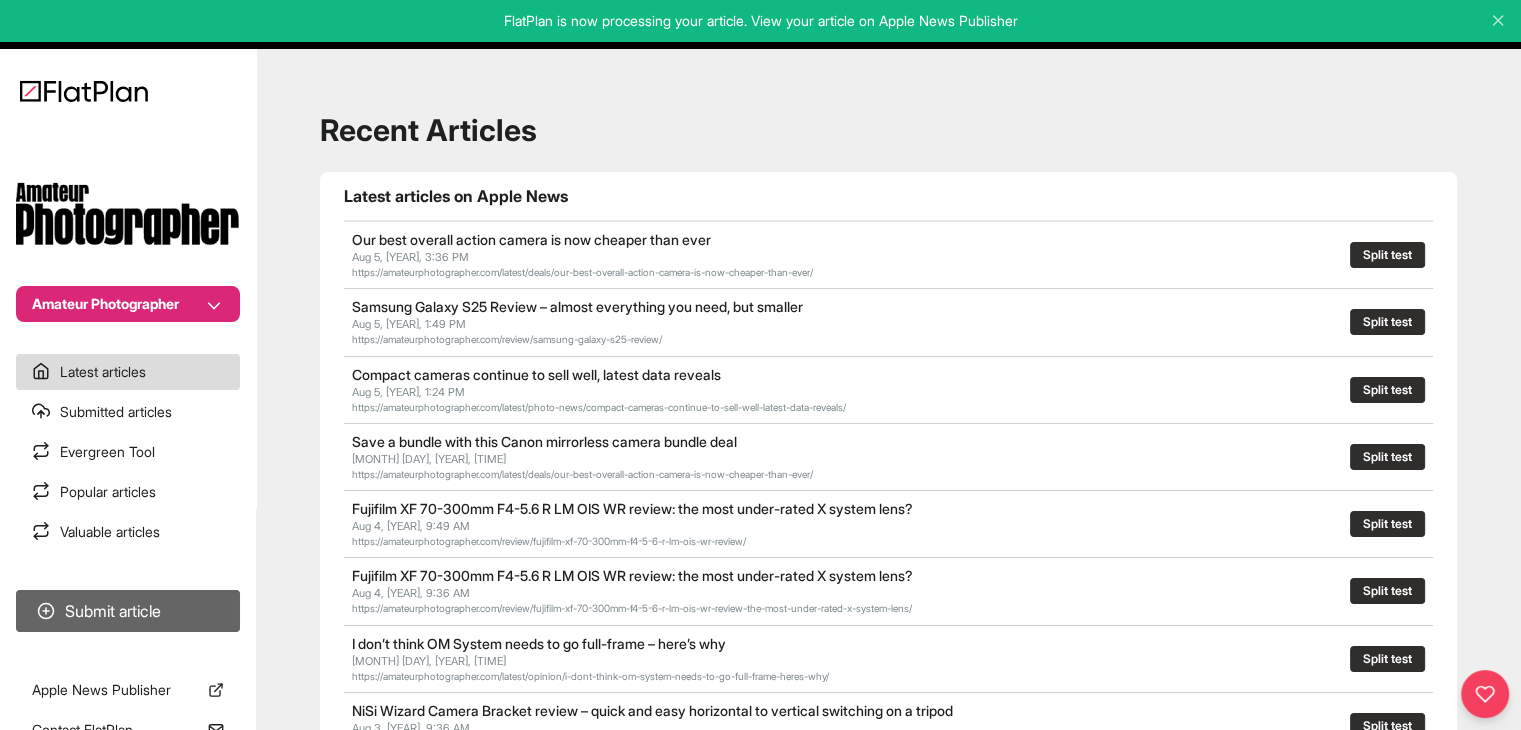 click on "Submit article" at bounding box center [128, 611] 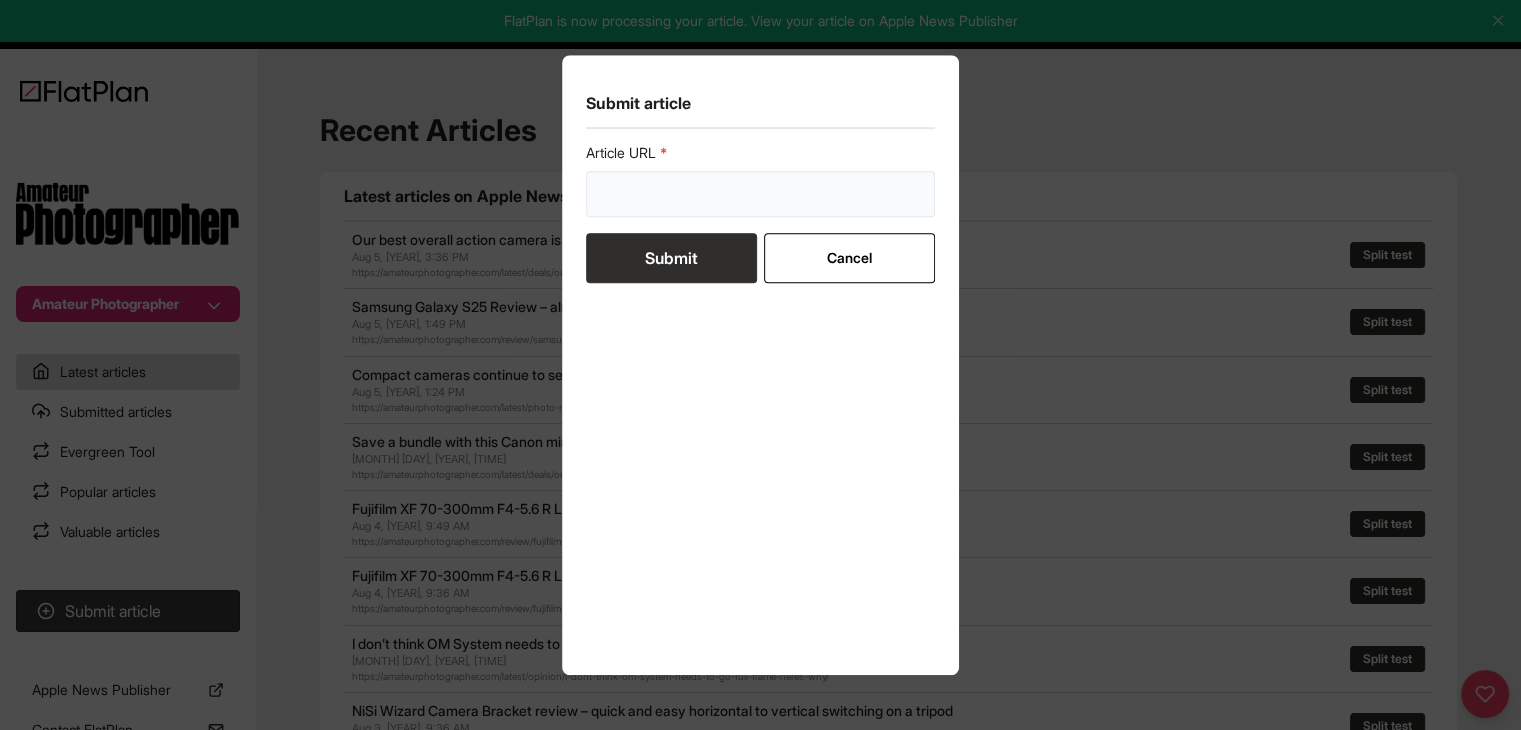 click at bounding box center [761, 194] 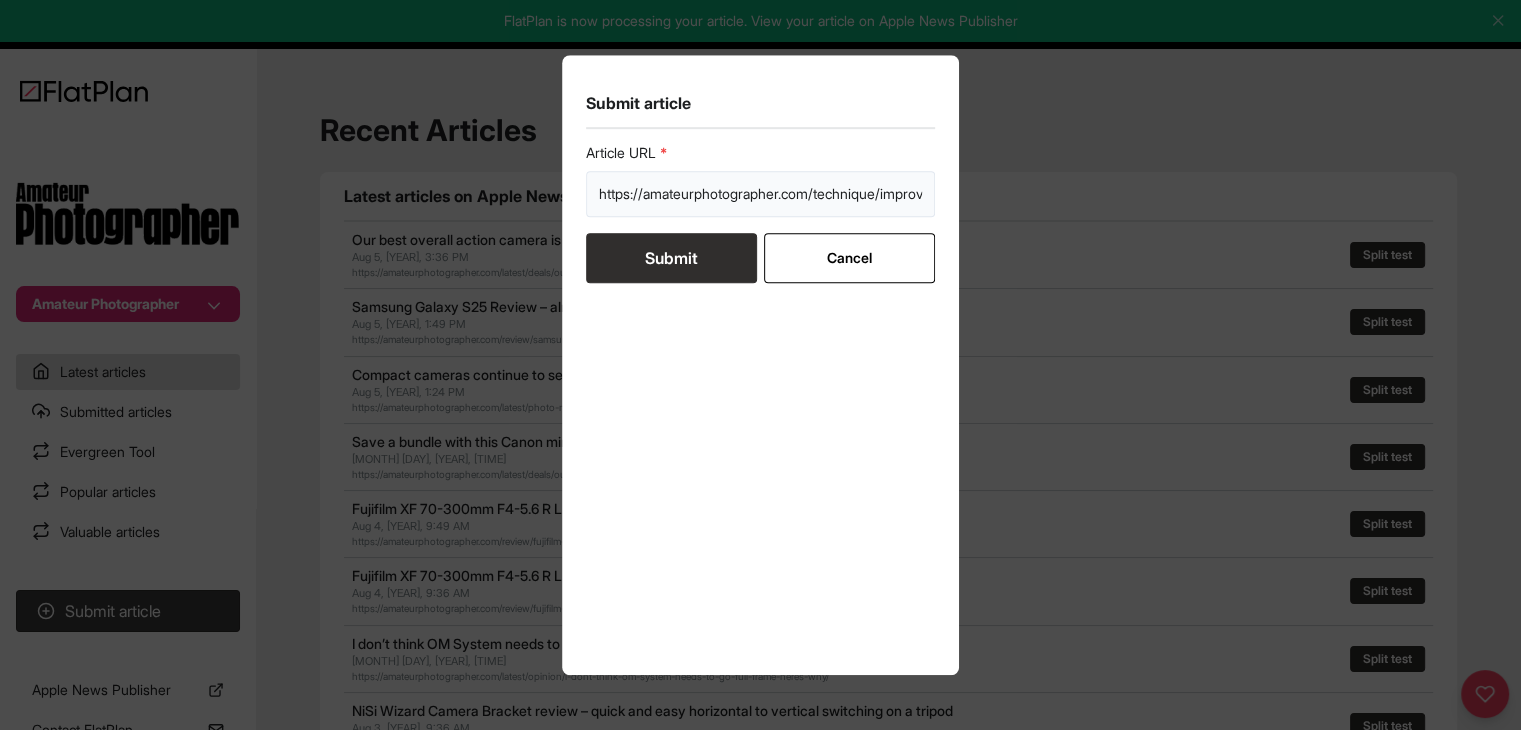 scroll, scrollTop: 0, scrollLeft: 411, axis: horizontal 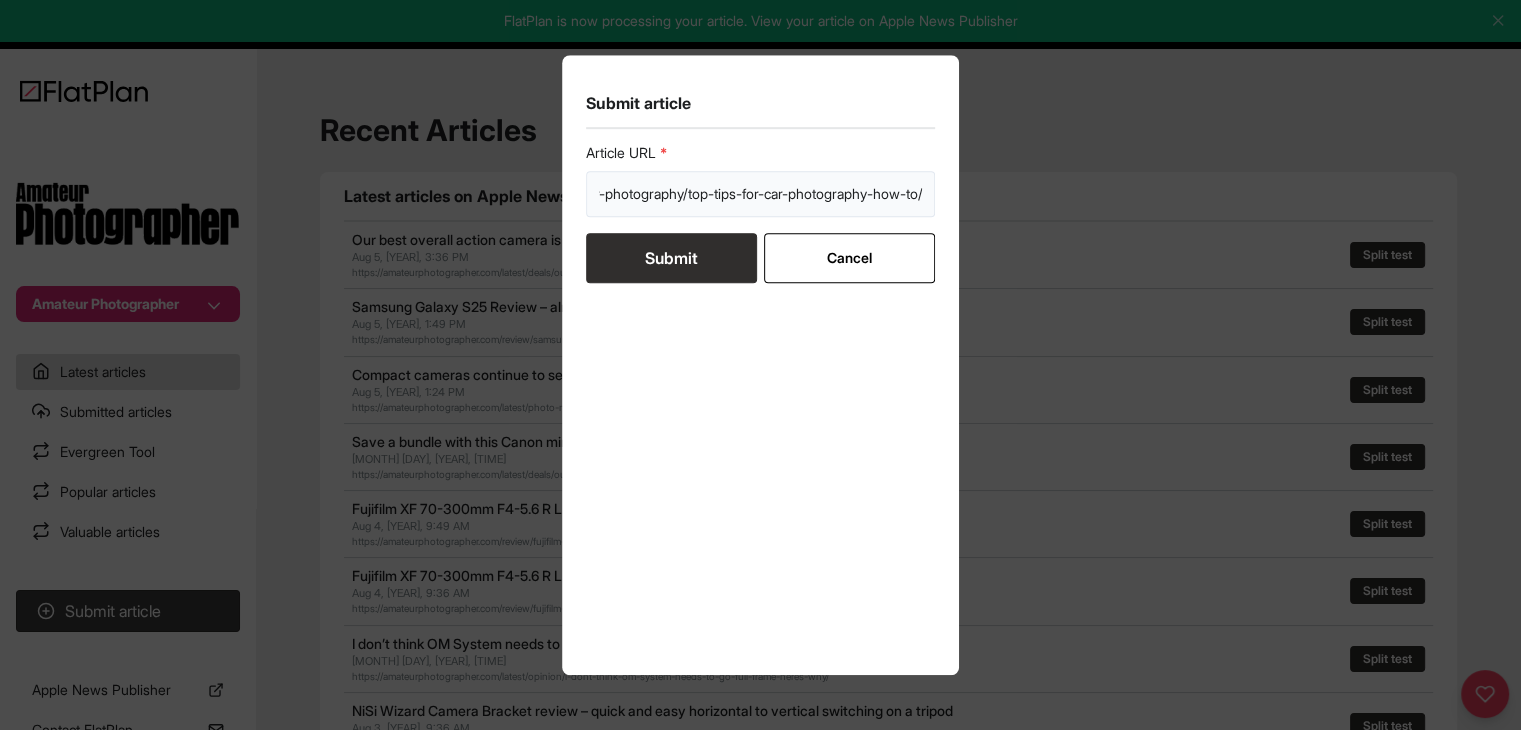 type on "https://amateurphotographer.com/technique/improve-your-photography/top-tips-for-car-photography-how-to/" 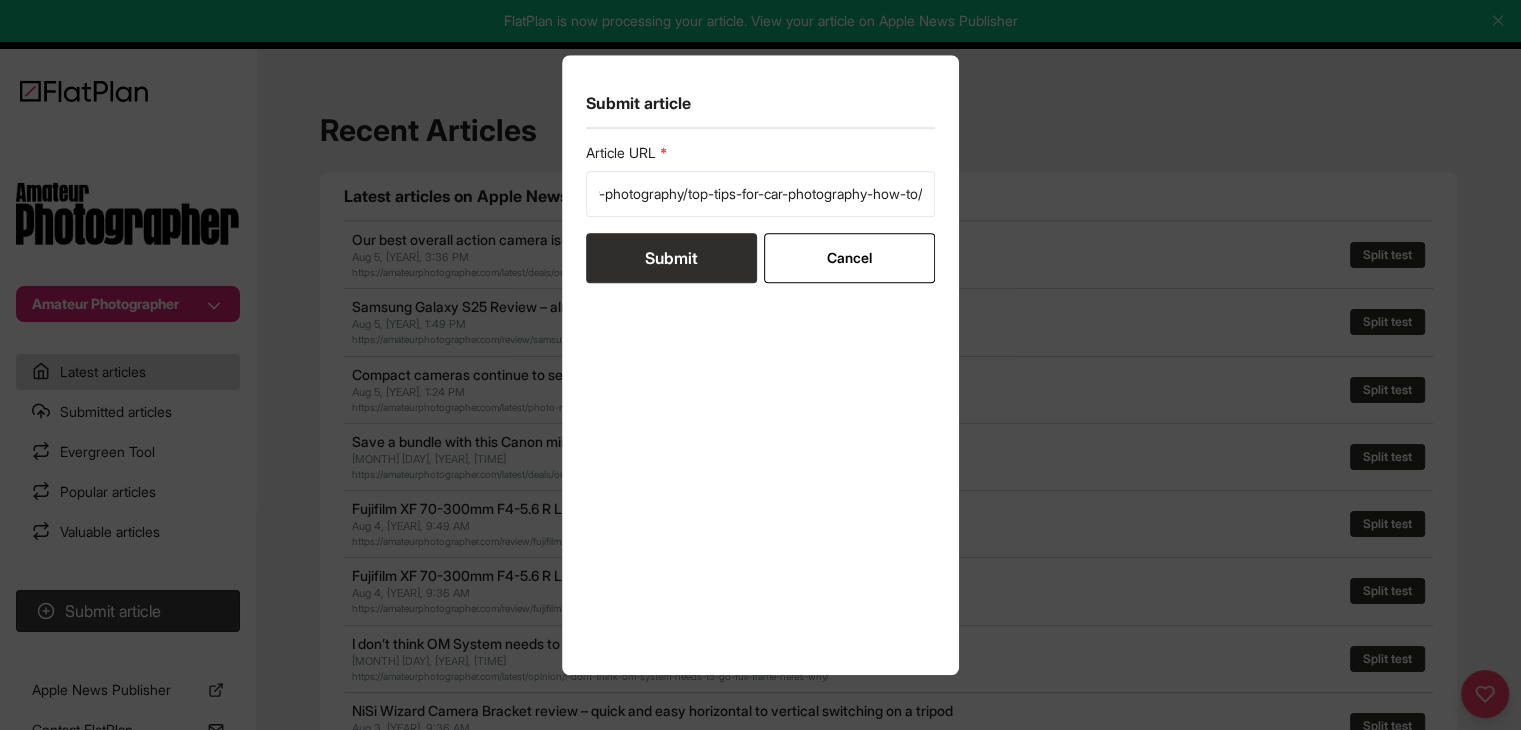 click on "Submit" at bounding box center (671, 258) 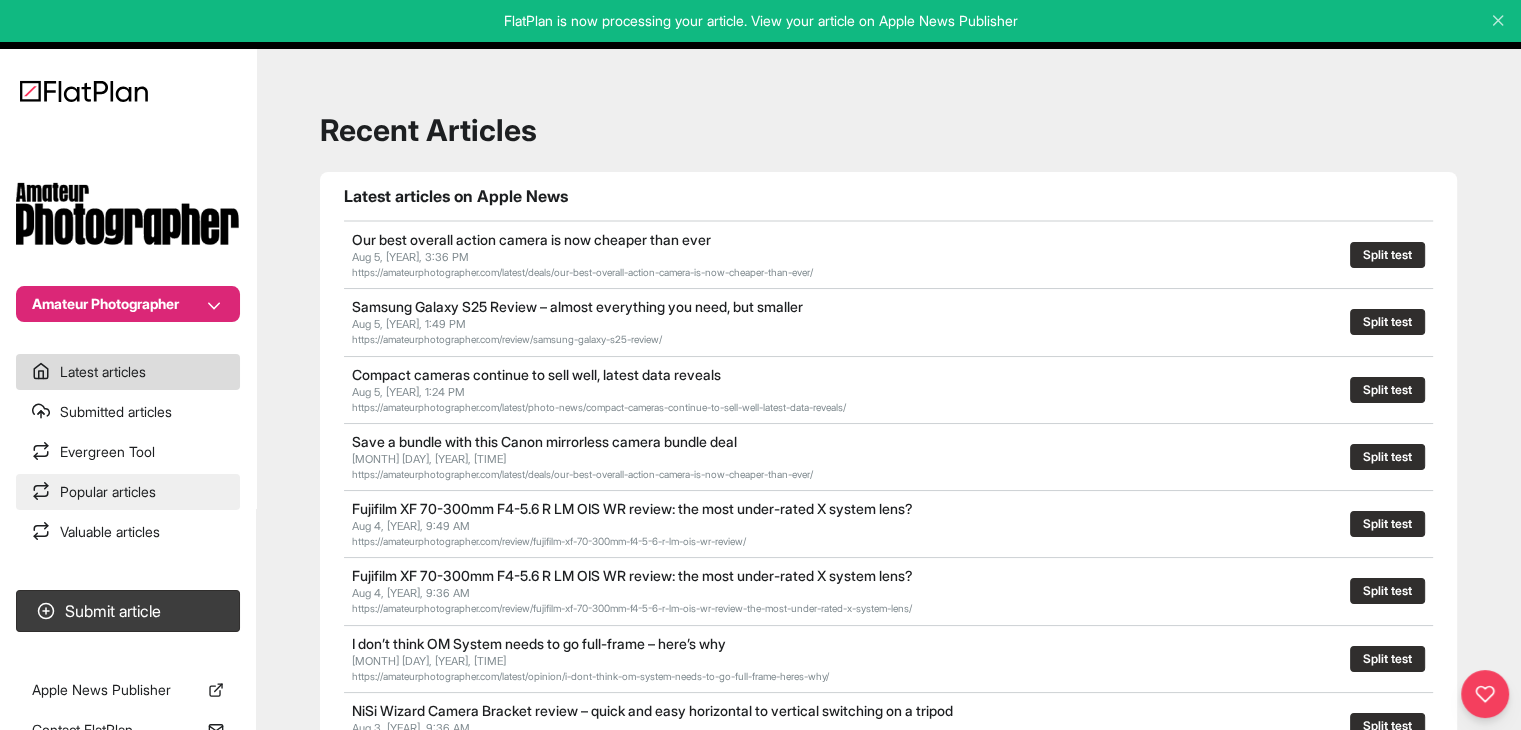 click on "Popular articles" at bounding box center [128, 492] 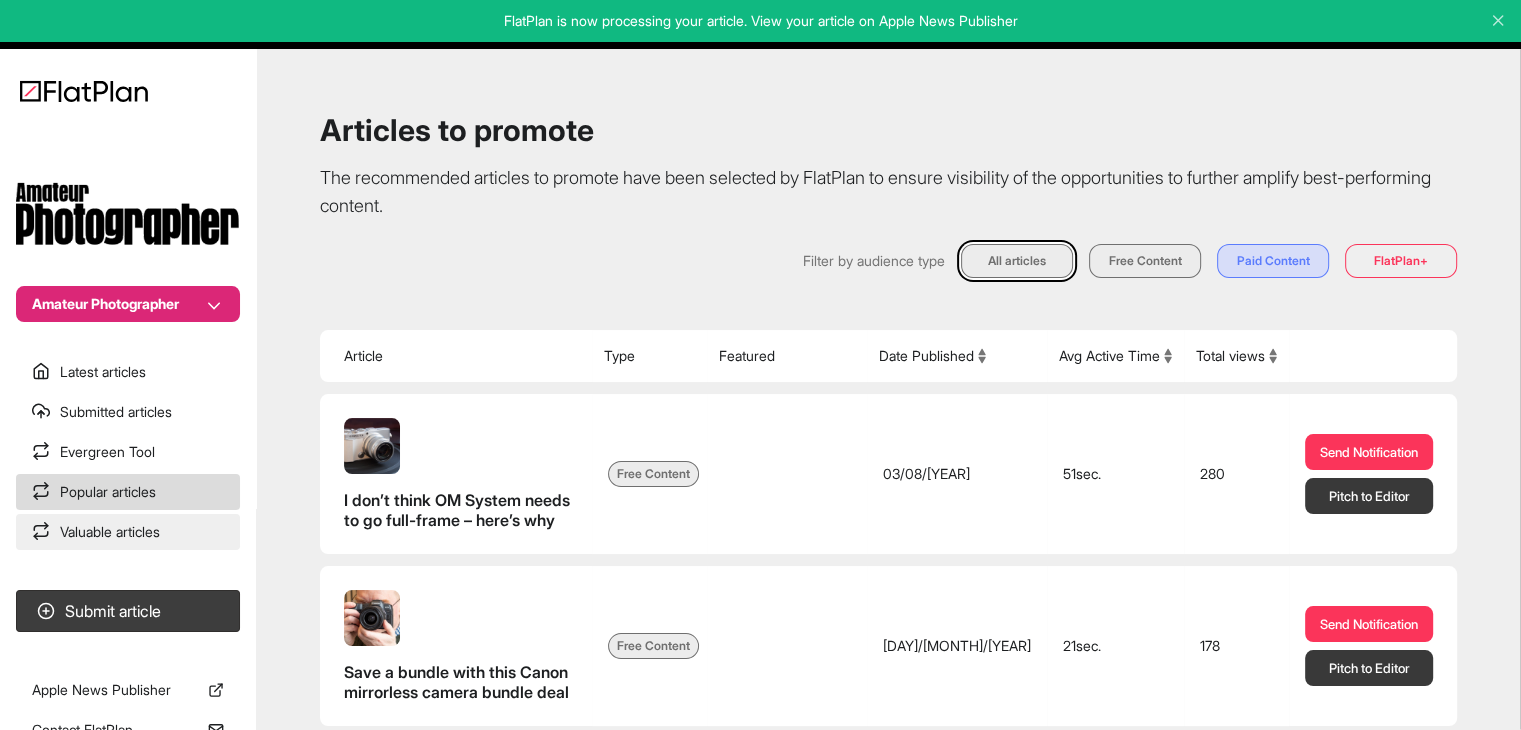 click on "Valuable articles" at bounding box center [128, 532] 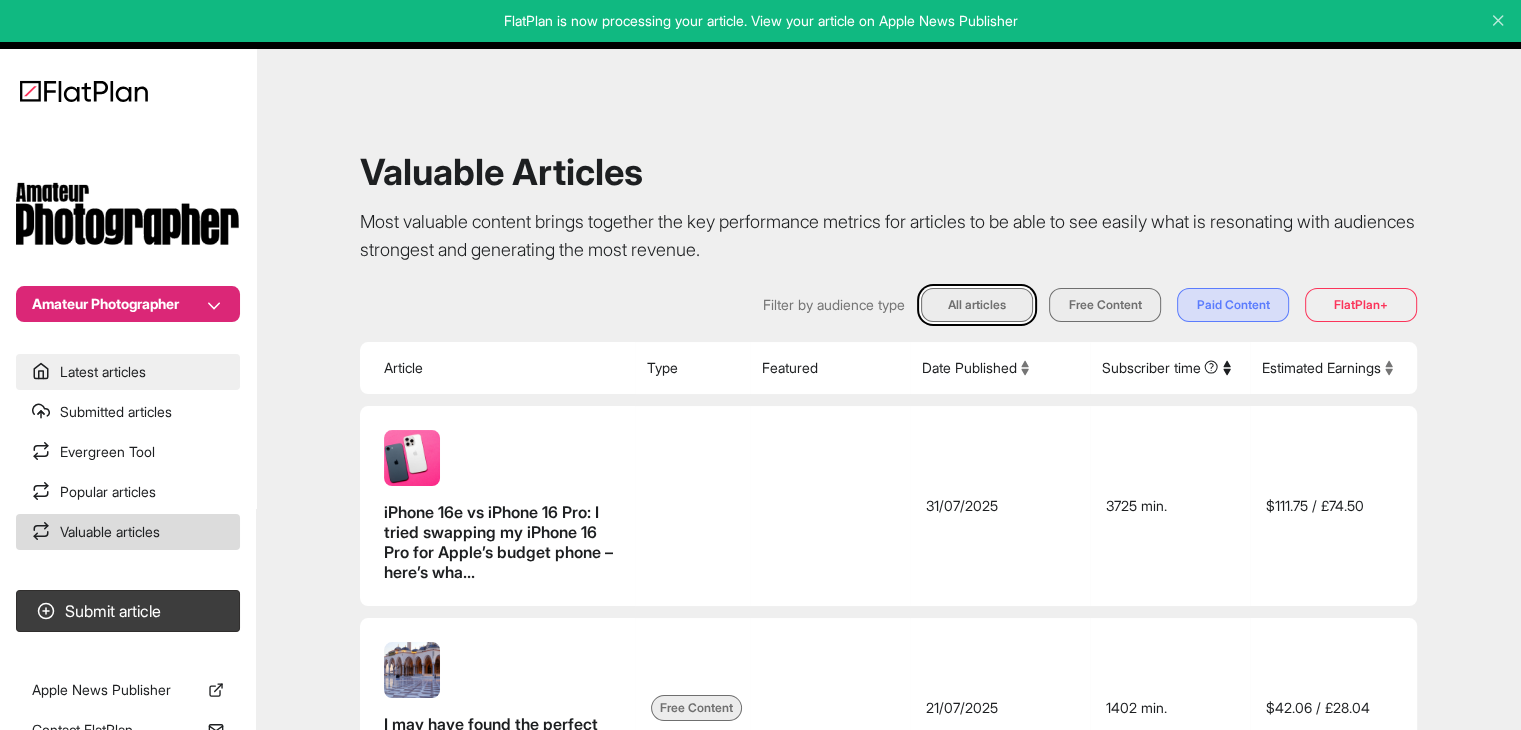click on "Latest articles" at bounding box center [128, 372] 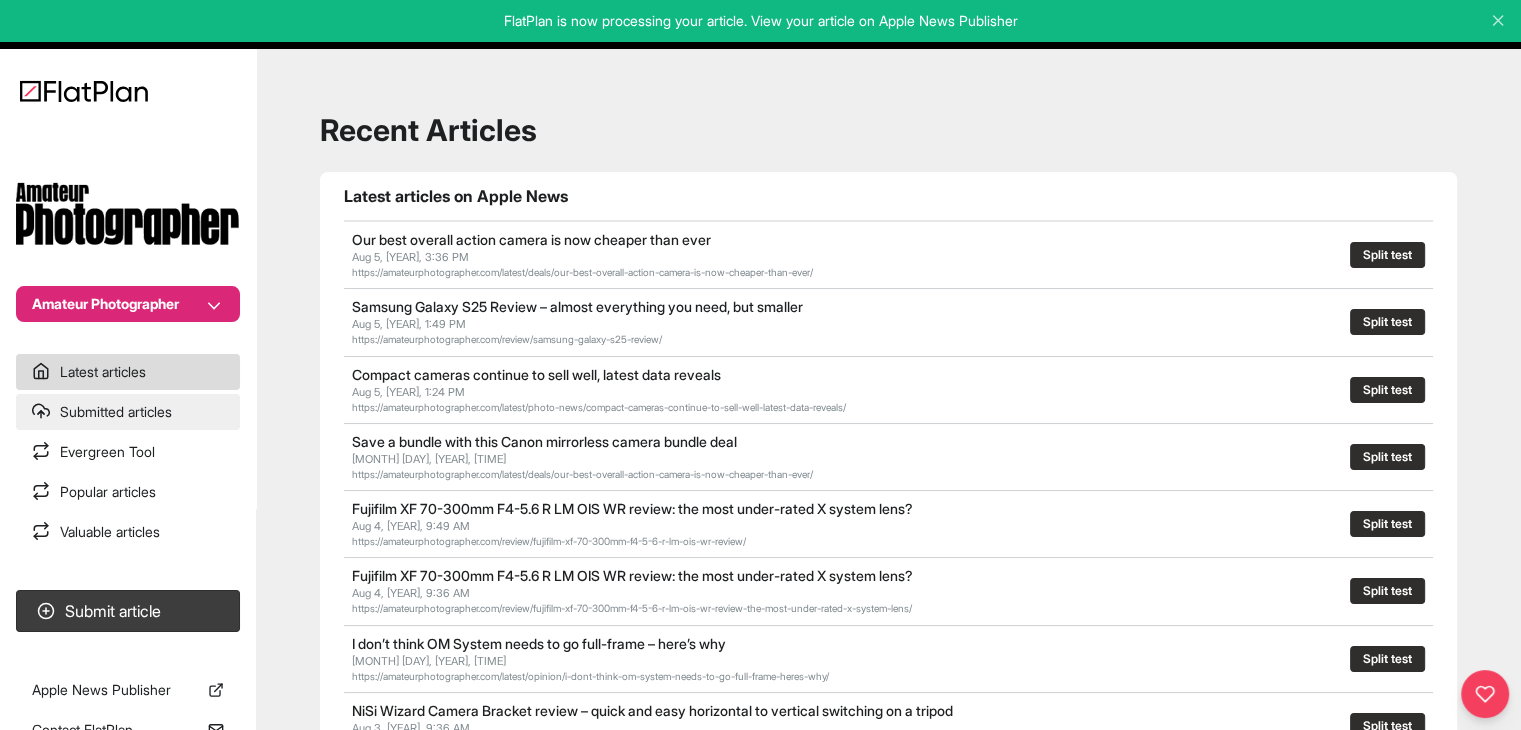 click on "Submitted articles" at bounding box center (128, 412) 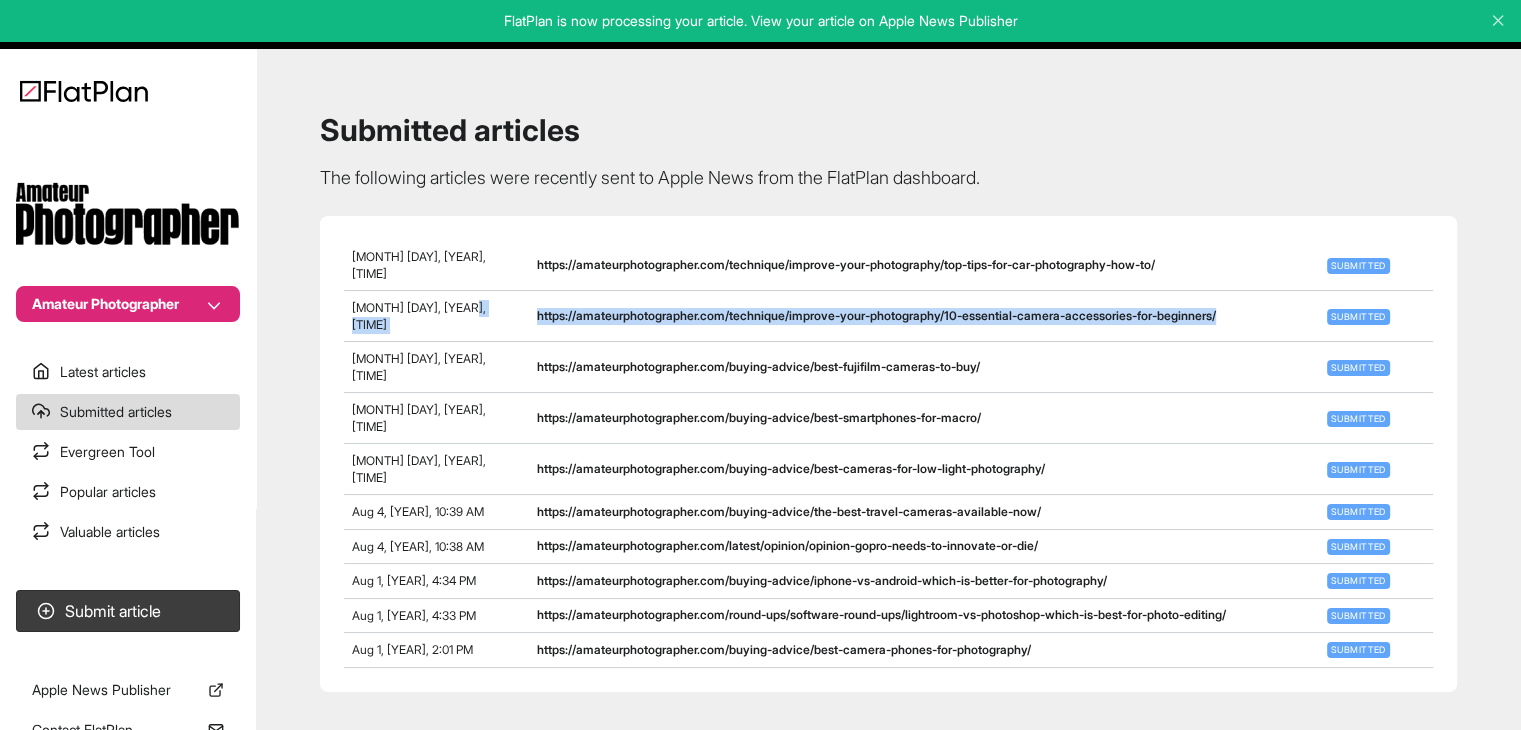 drag, startPoint x: 656, startPoint y: 349, endPoint x: 560, endPoint y: 322, distance: 99.724625 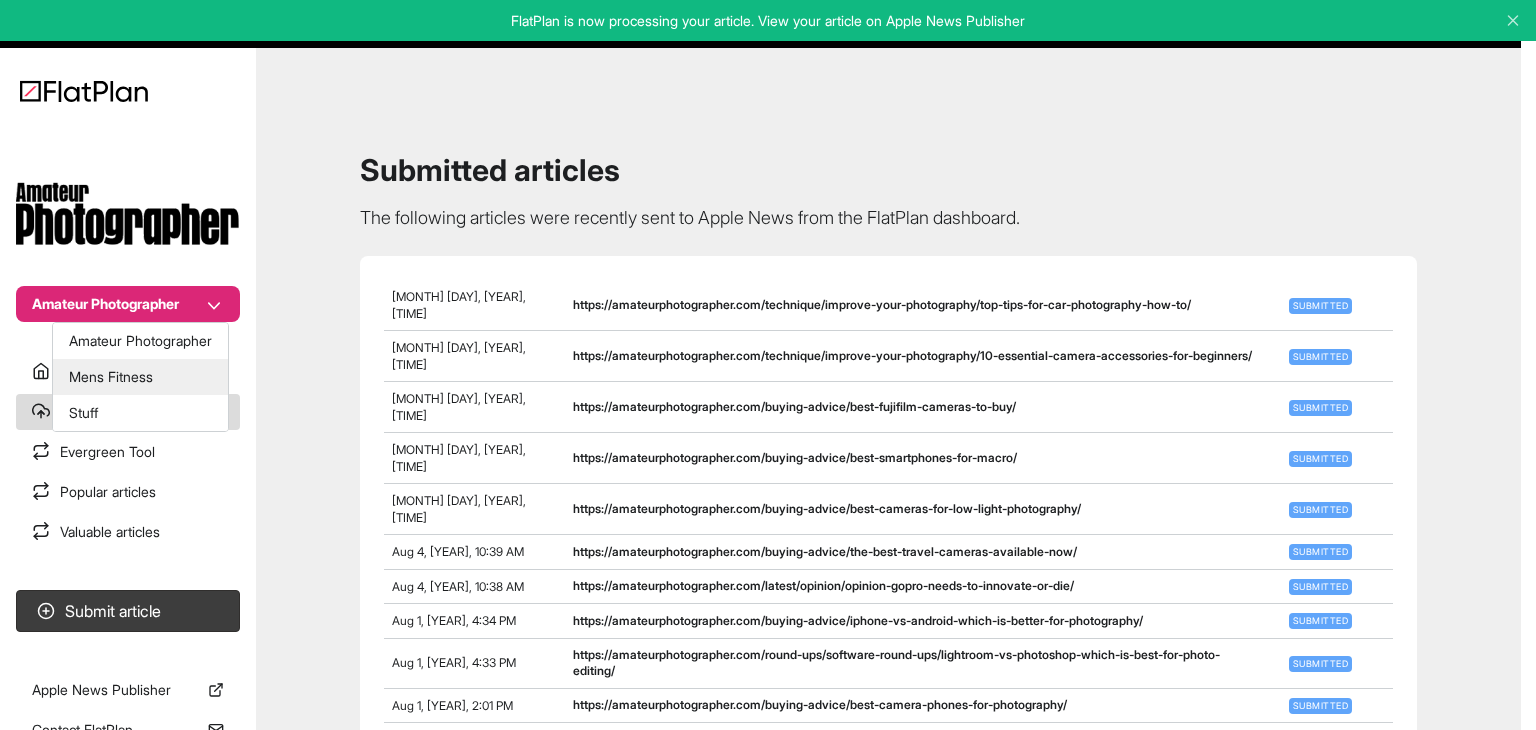 click on "Mens Fitness" at bounding box center (140, 377) 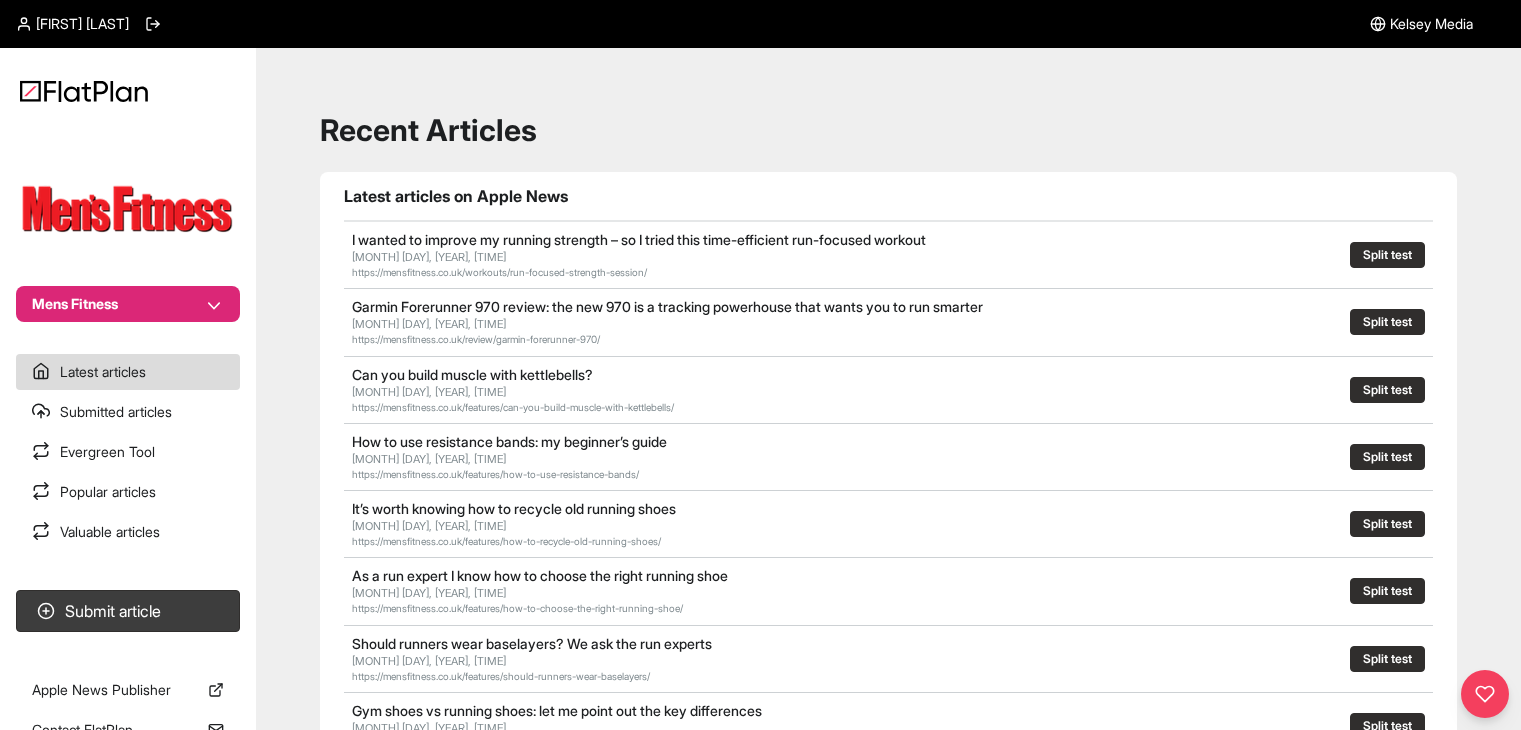 scroll, scrollTop: 0, scrollLeft: 0, axis: both 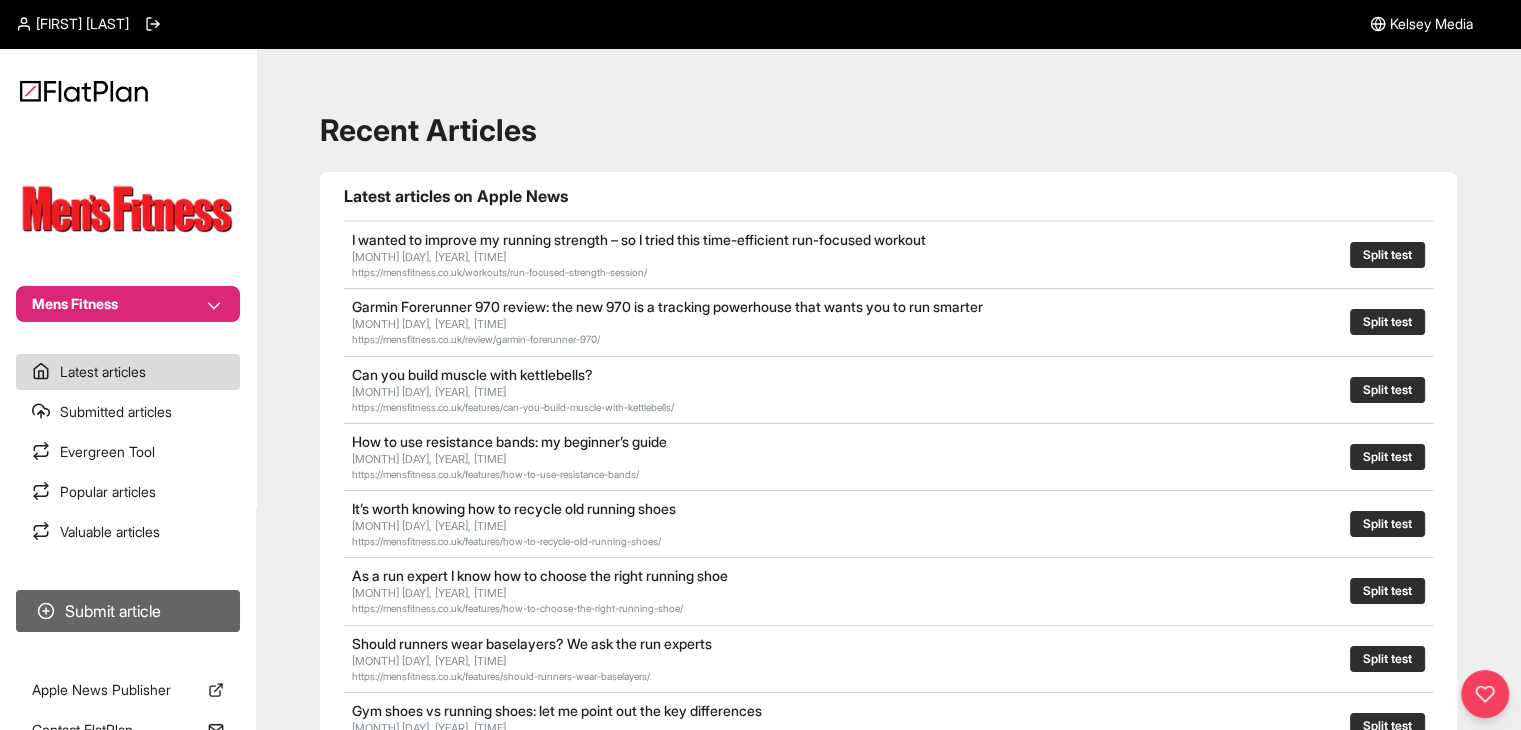 click on "Submit article" at bounding box center [128, 611] 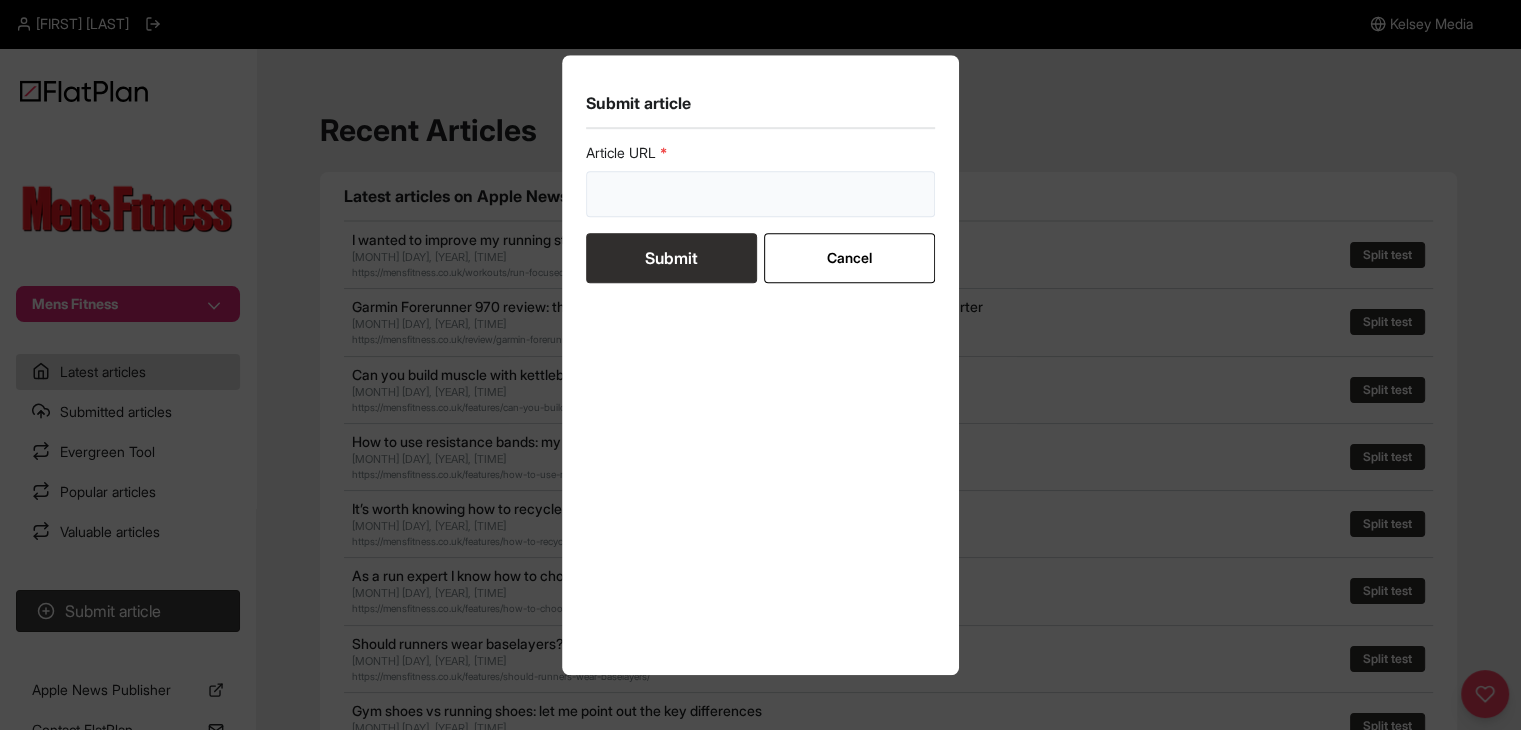 click at bounding box center (761, 194) 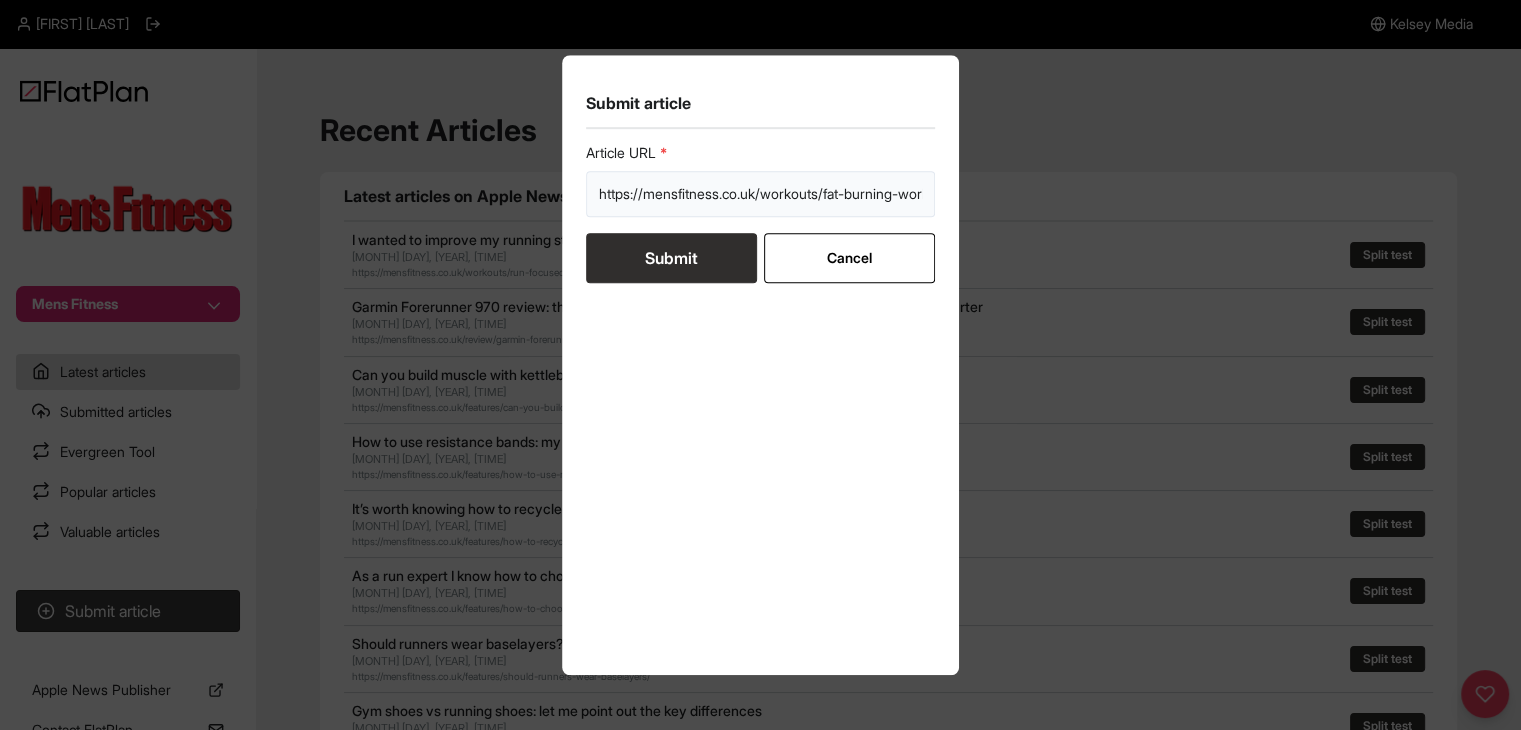 scroll, scrollTop: 0, scrollLeft: 55, axis: horizontal 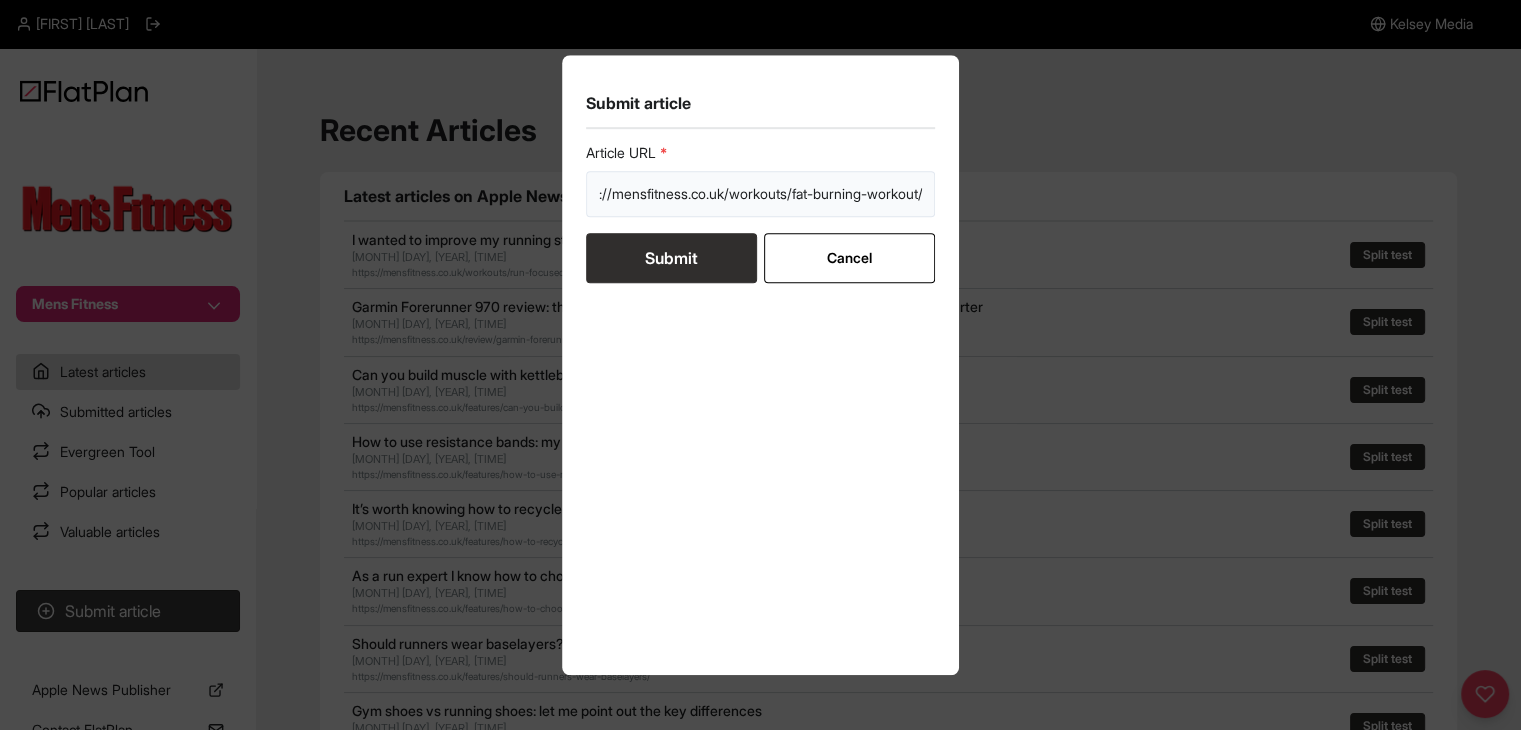 type on "https://mensfitness.co.uk/workouts/fat-burning-workout/" 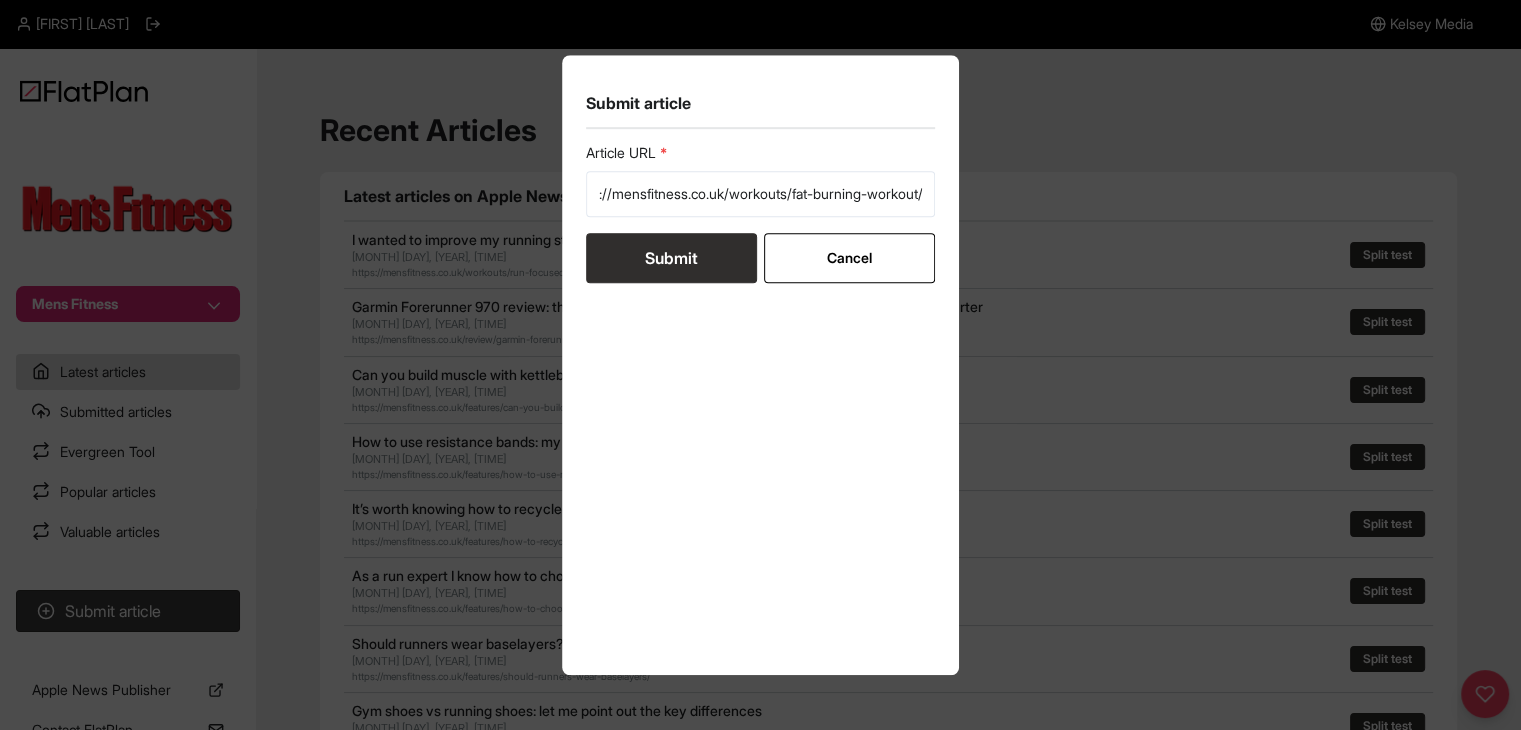 scroll, scrollTop: 0, scrollLeft: 0, axis: both 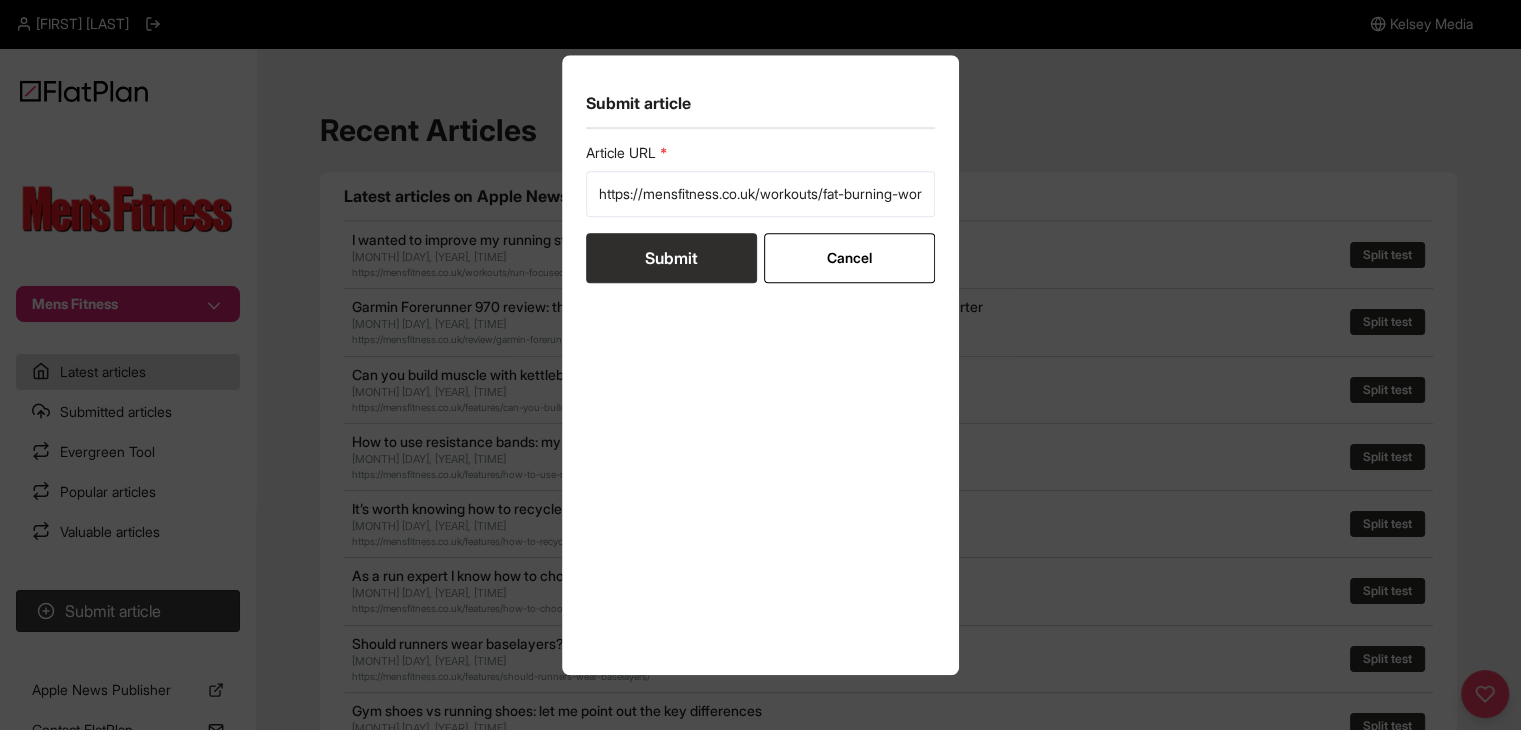 click on "Submit" at bounding box center [671, 258] 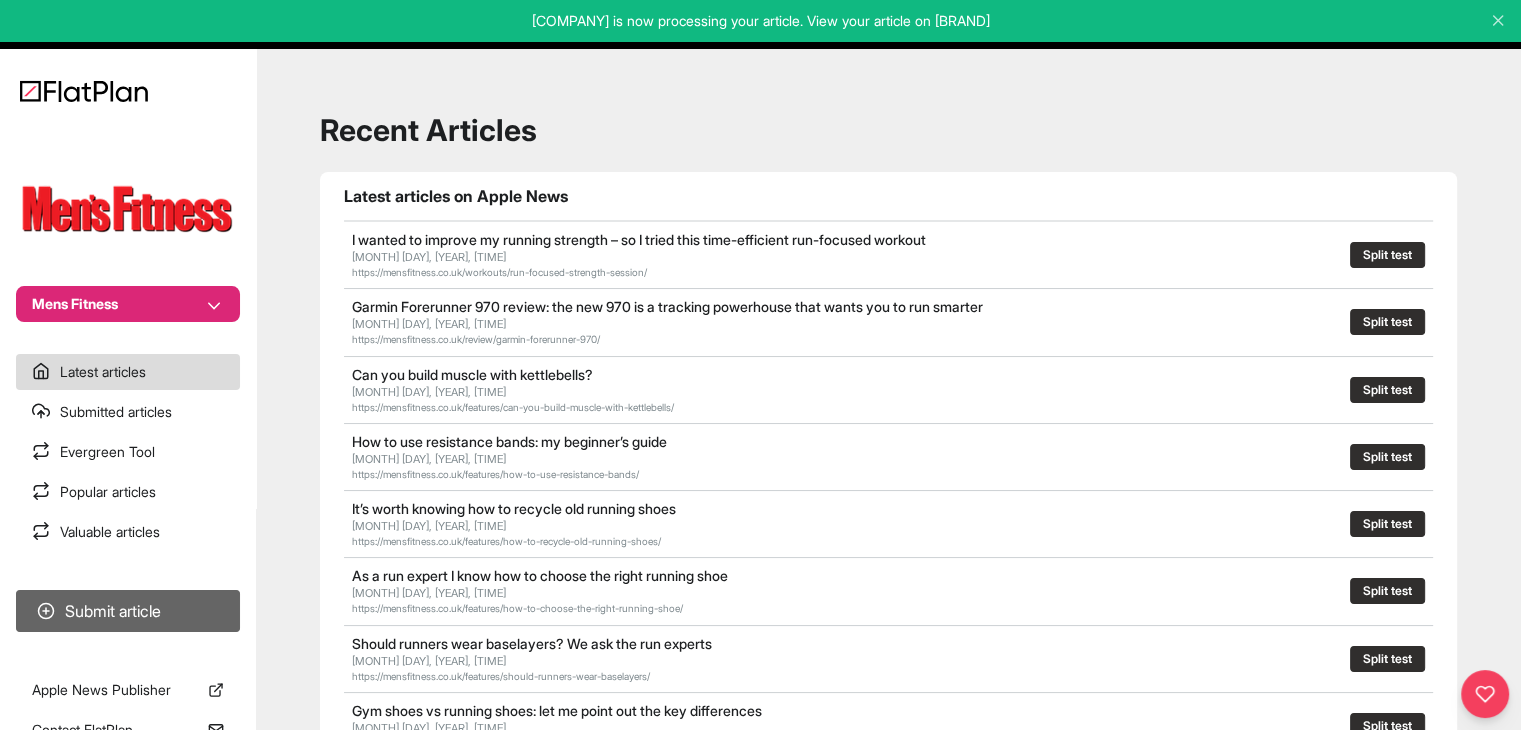 click on "Submit article" at bounding box center (128, 611) 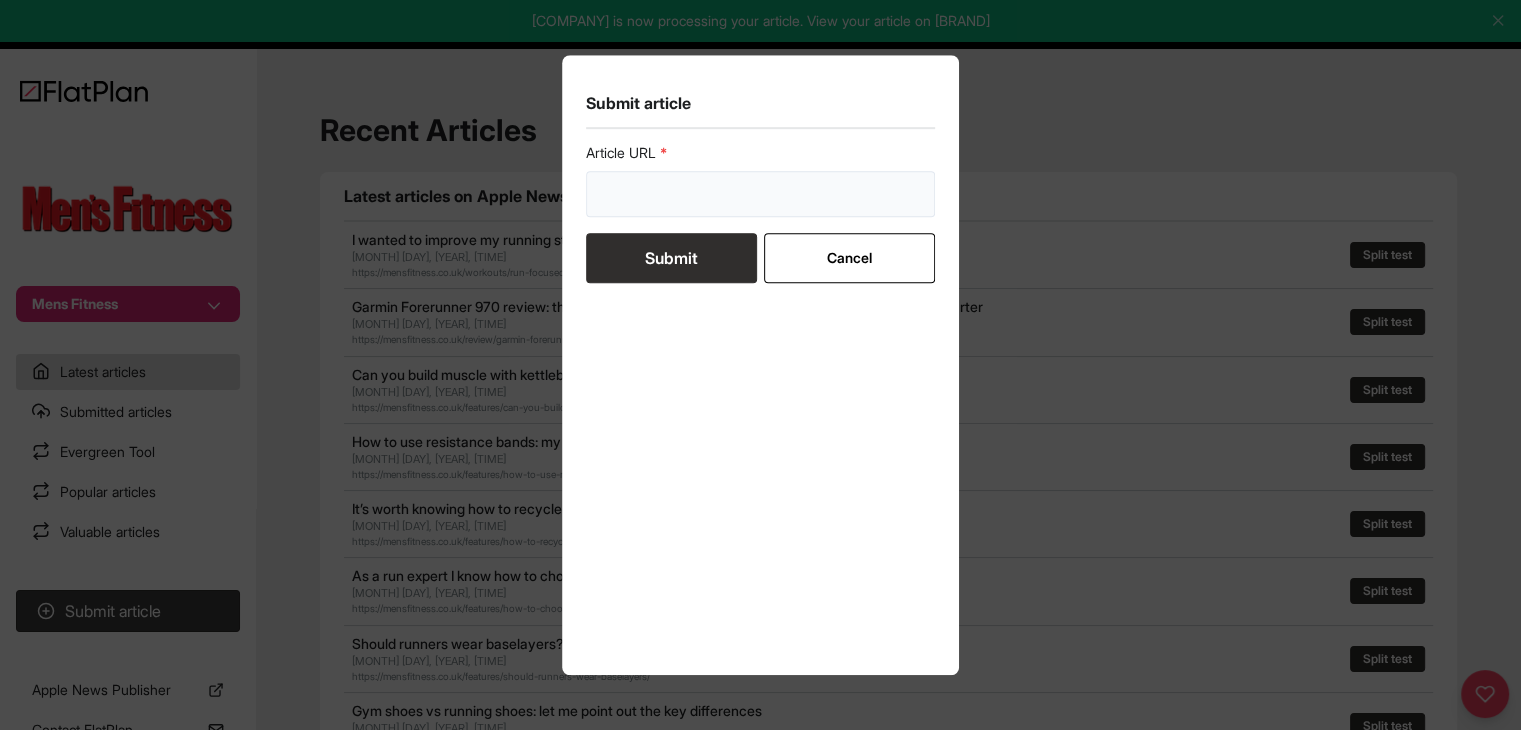 click at bounding box center [761, 194] 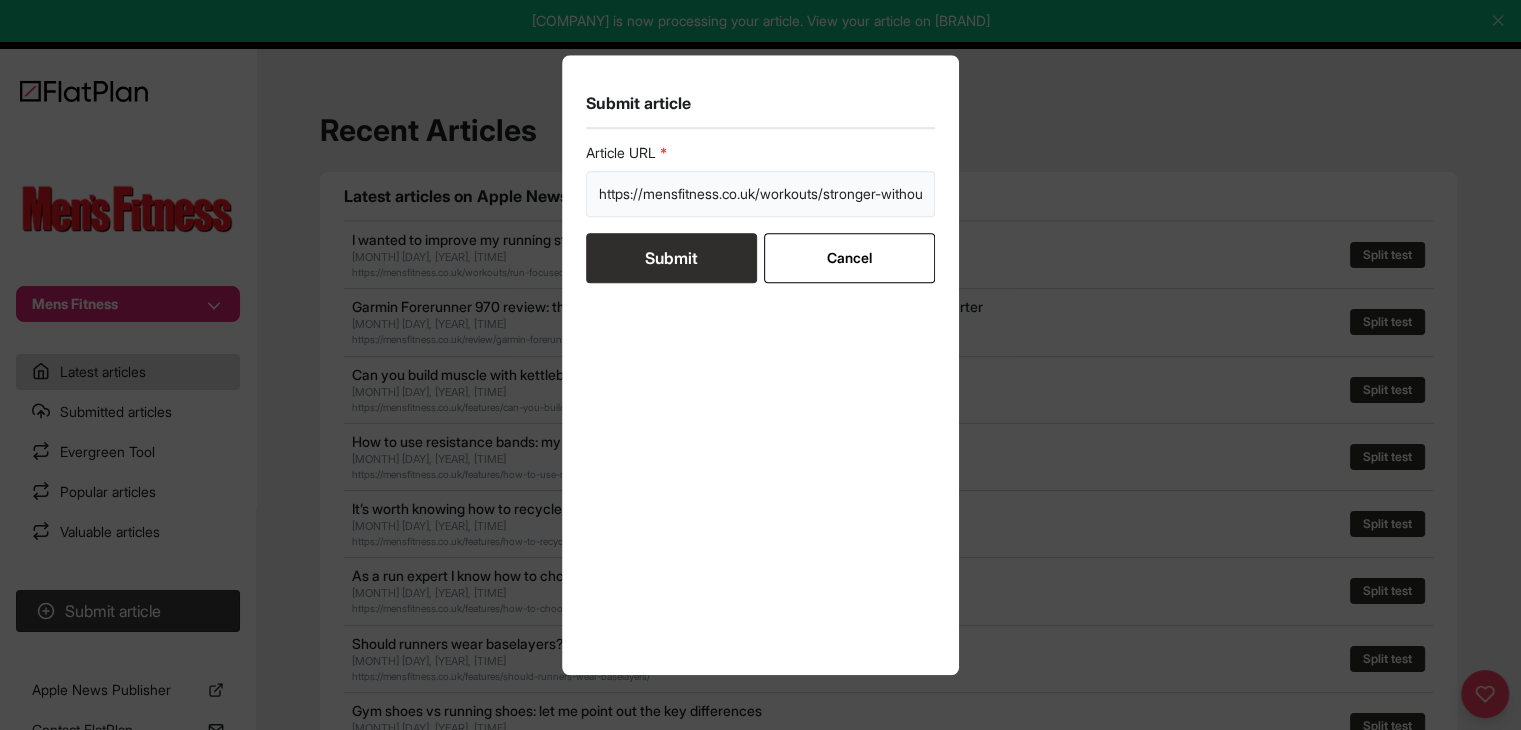 scroll, scrollTop: 0, scrollLeft: 134, axis: horizontal 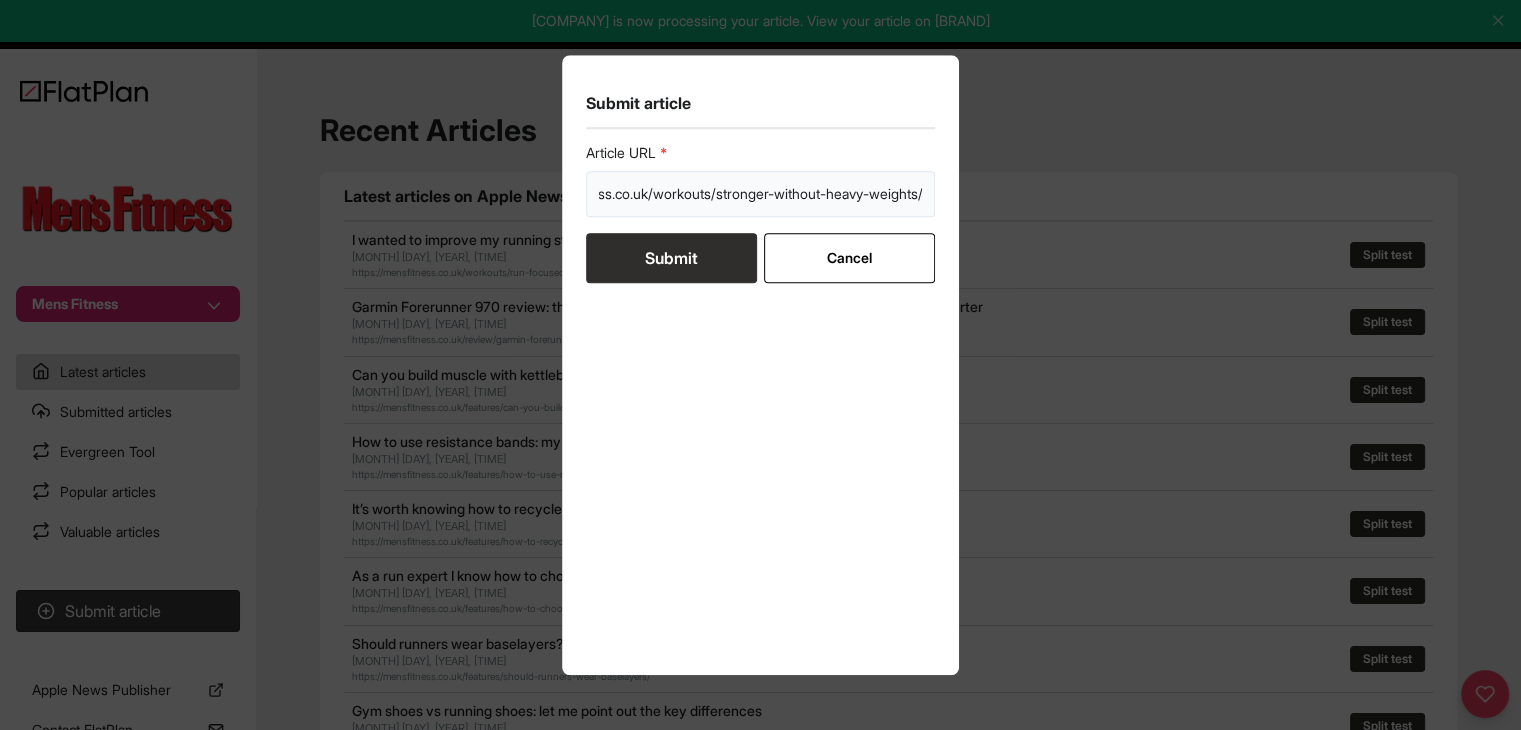 type on "https://mensfitness.co.uk/workouts/stronger-without-heavy-weights/" 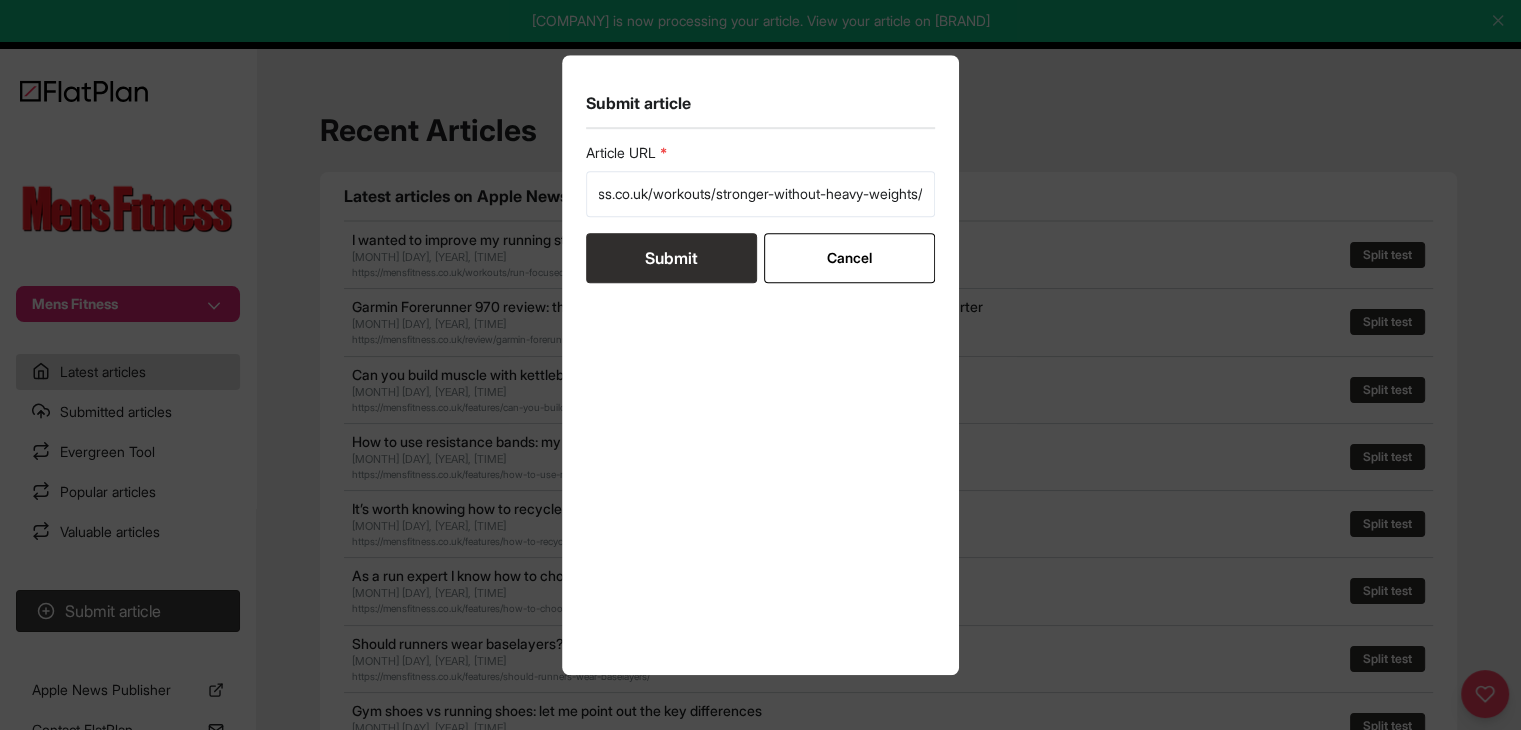 scroll, scrollTop: 0, scrollLeft: 0, axis: both 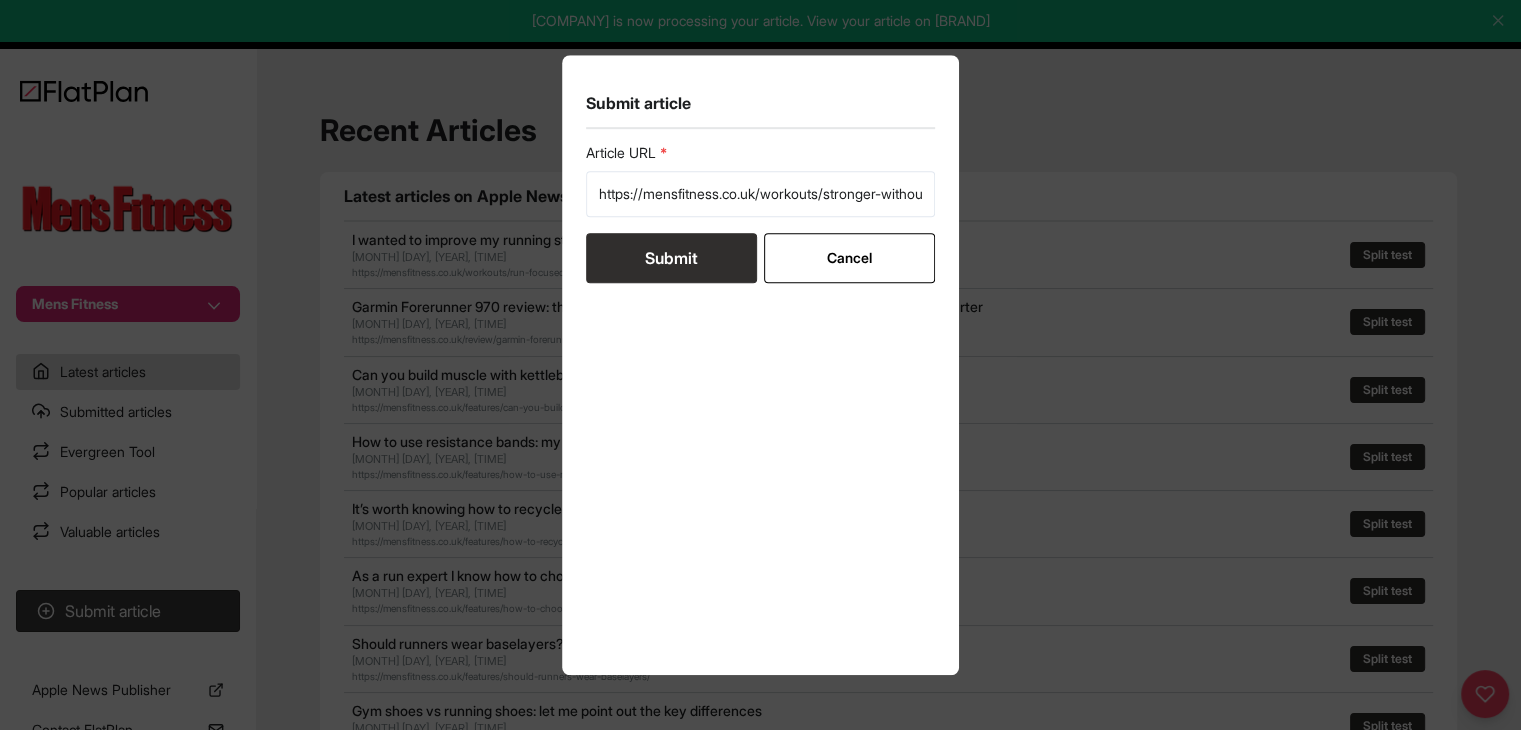 click on "Submit" at bounding box center [671, 258] 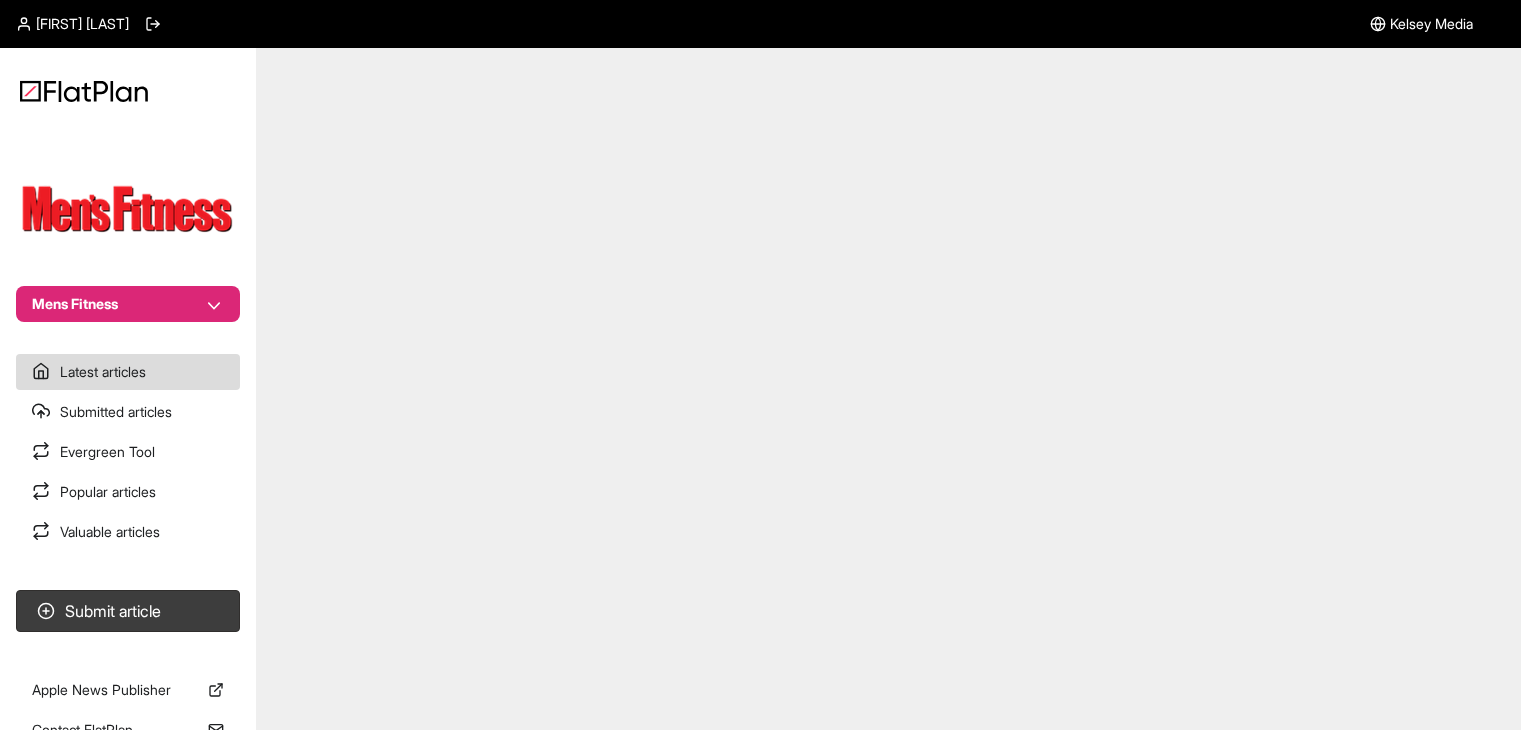 scroll, scrollTop: 0, scrollLeft: 0, axis: both 